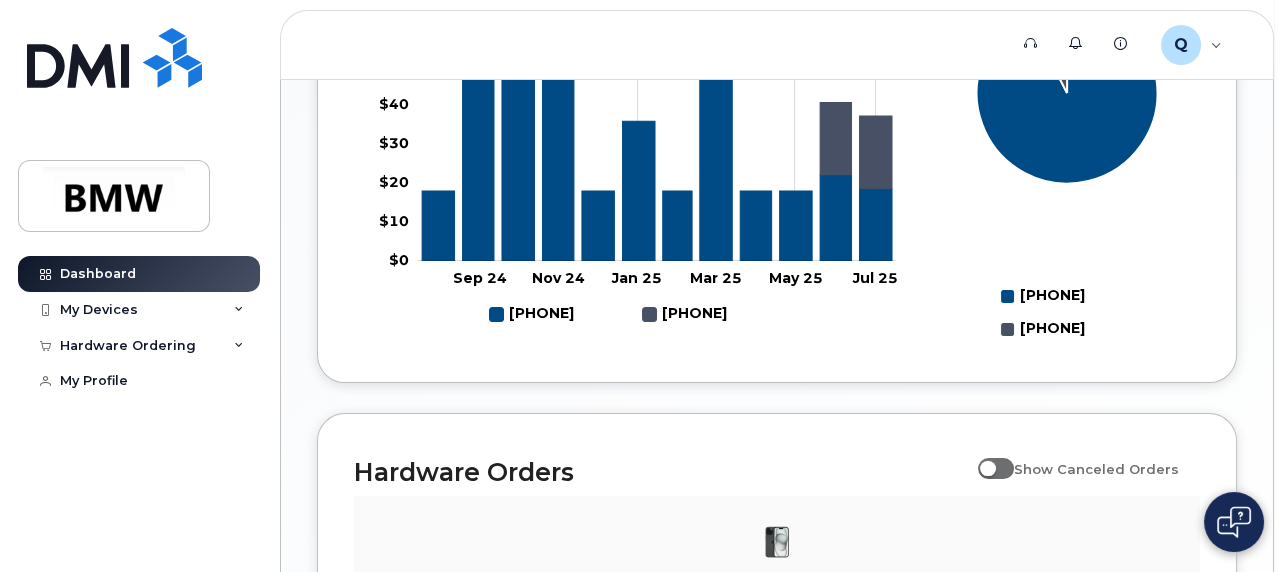 scroll, scrollTop: 1000, scrollLeft: 0, axis: vertical 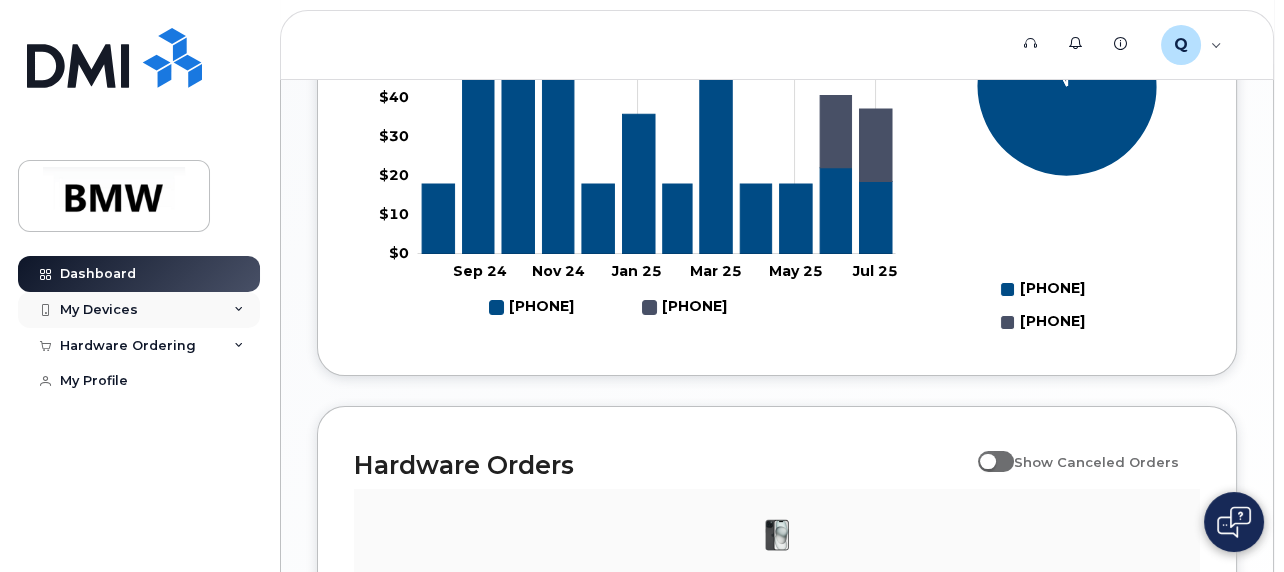 click on "My Devices" 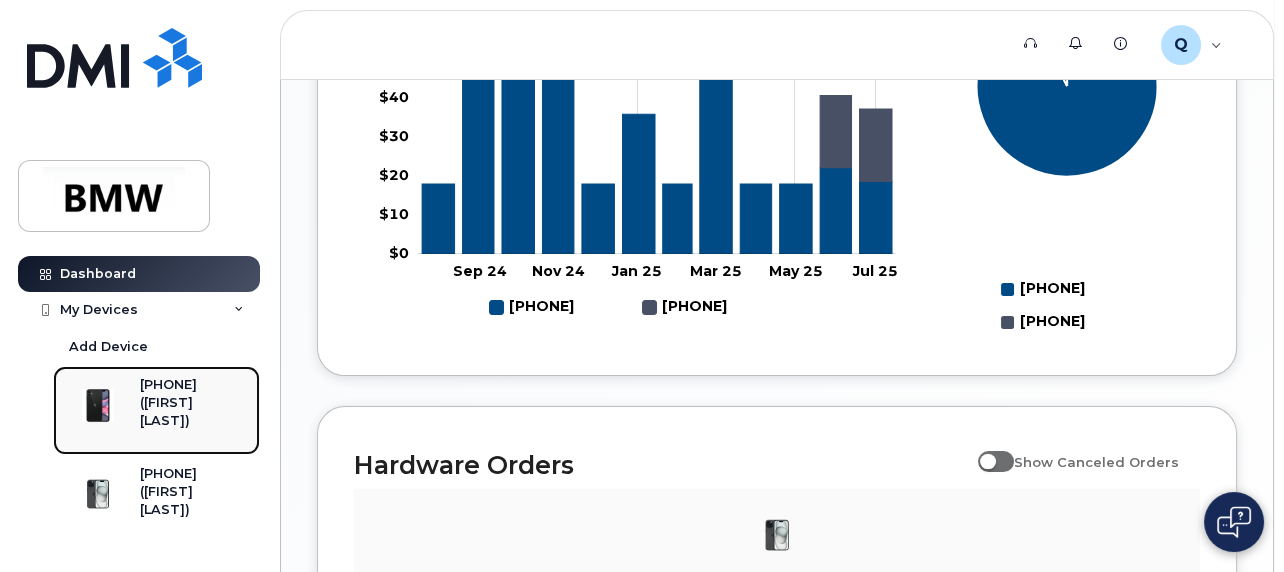 click on "([FIRST] [LAST])" 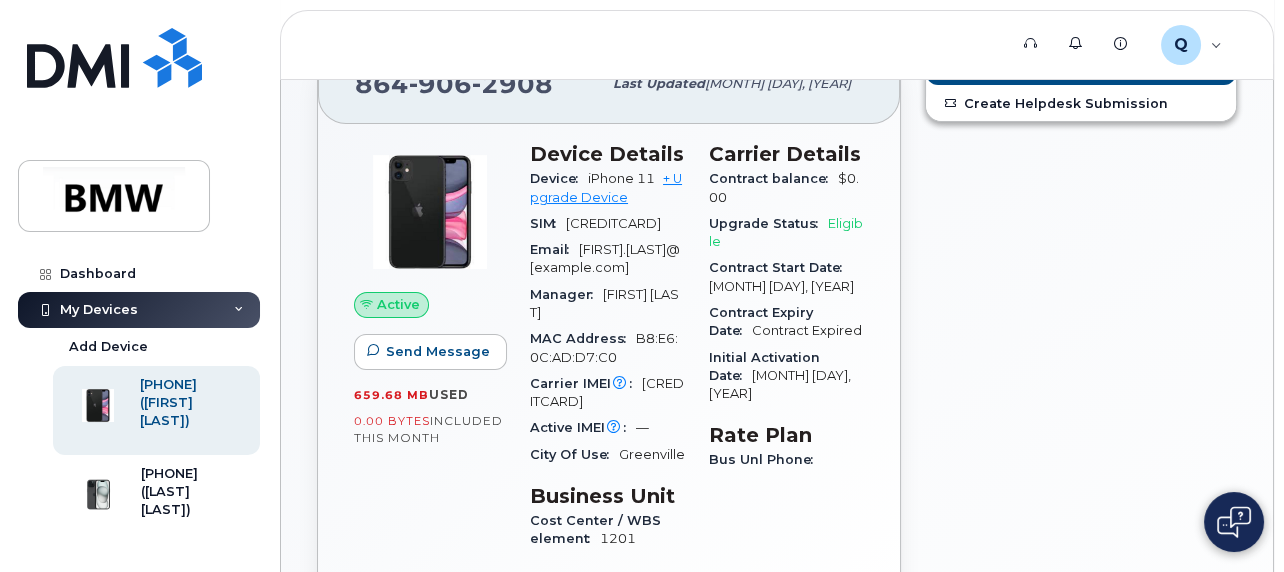 scroll, scrollTop: 0, scrollLeft: 0, axis: both 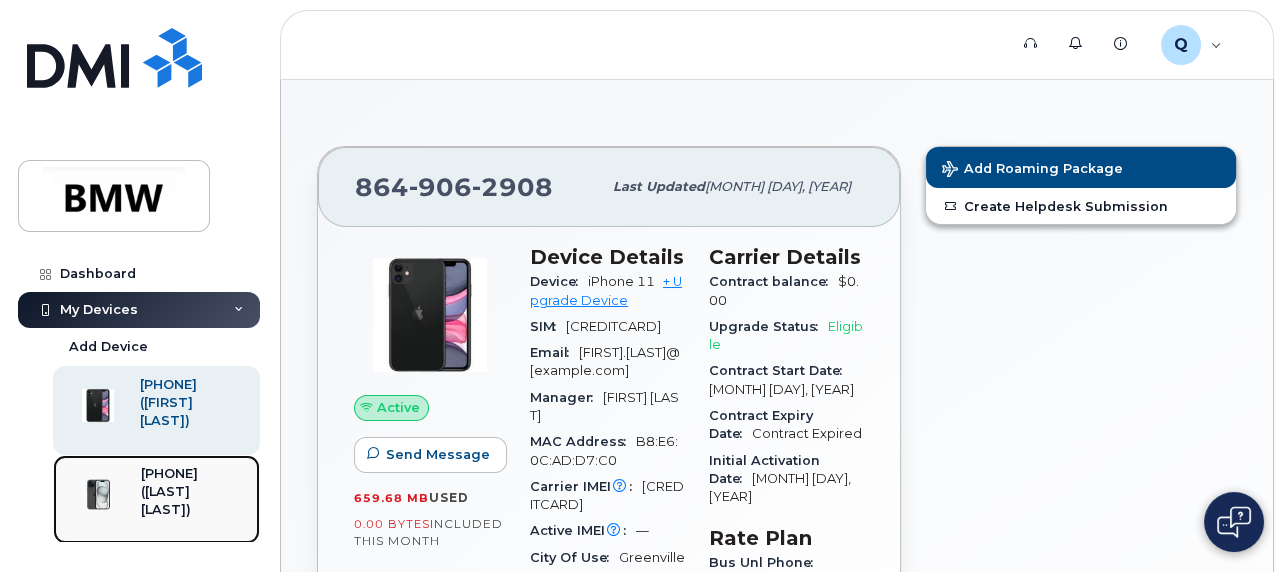 click on "[PHONE]" 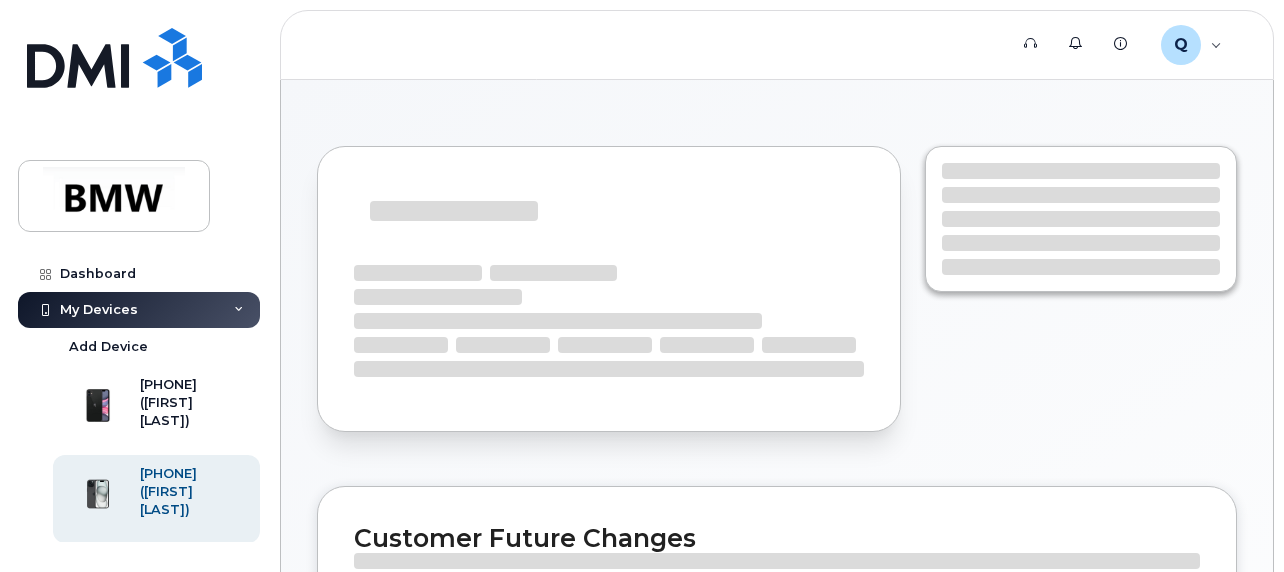 scroll, scrollTop: 0, scrollLeft: 0, axis: both 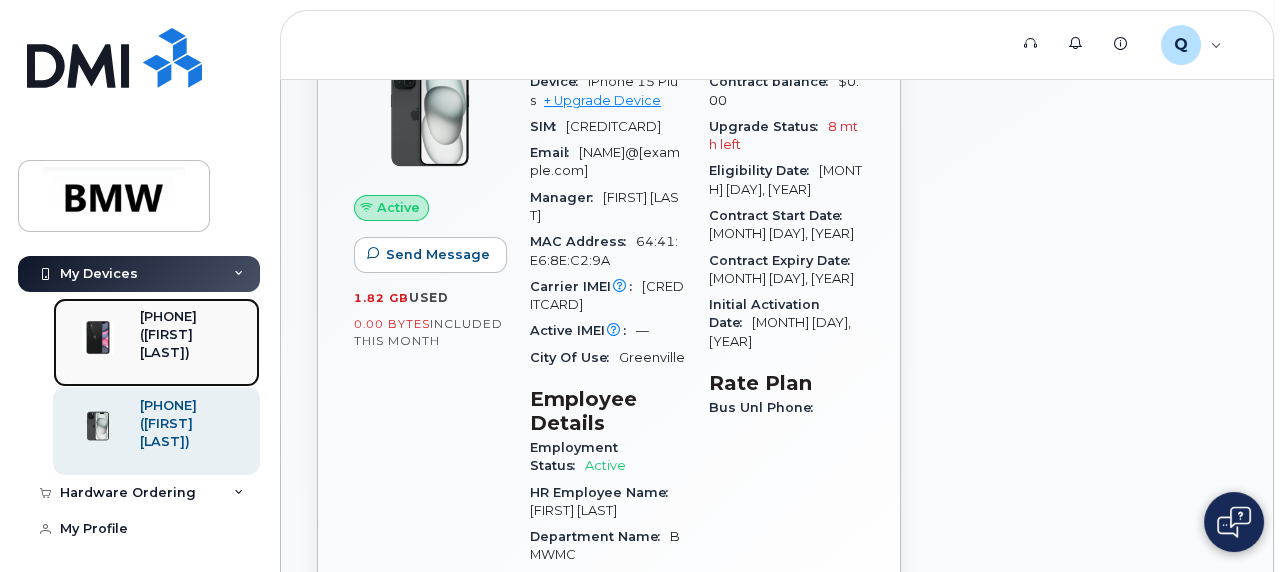 click on "([NAME] [NAME])" 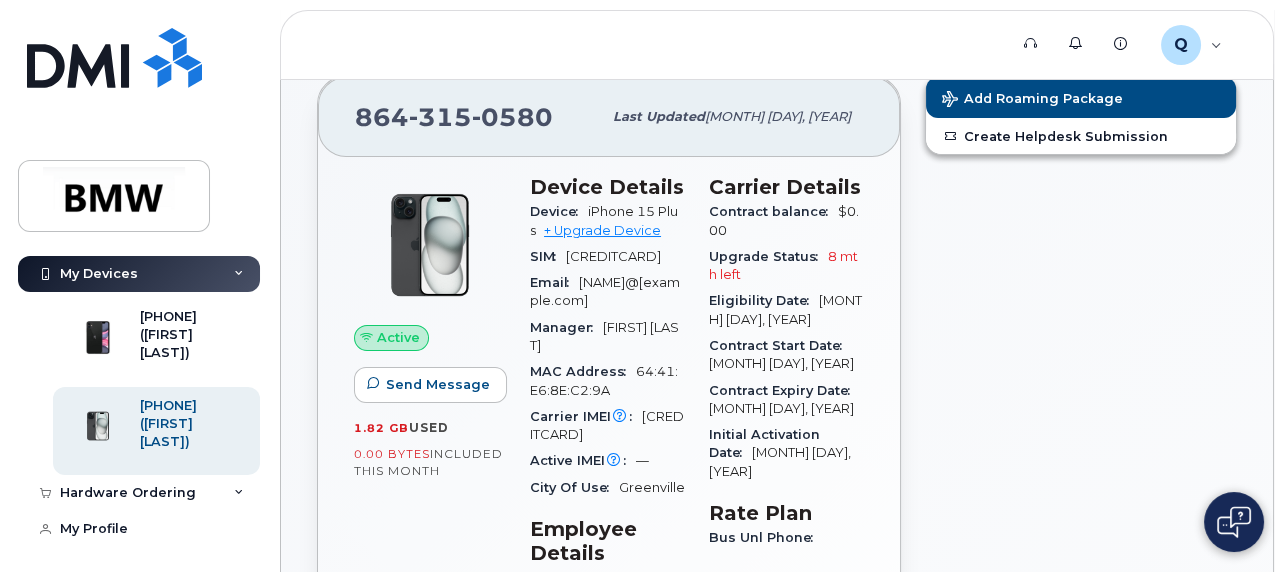 scroll, scrollTop: 0, scrollLeft: 0, axis: both 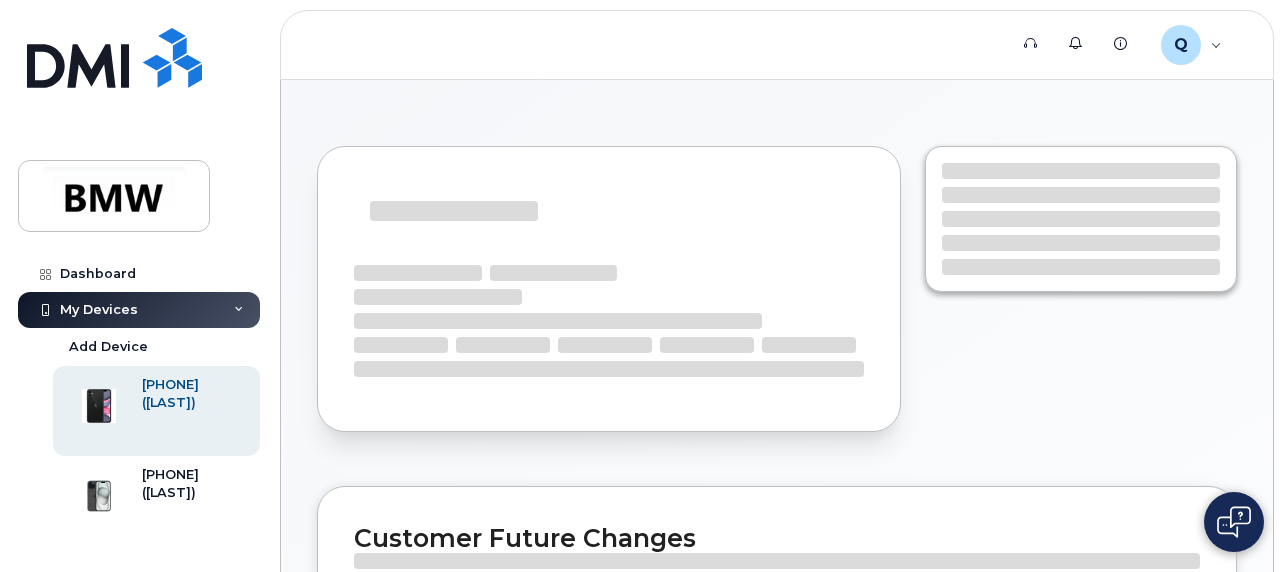 click on "My Devices" 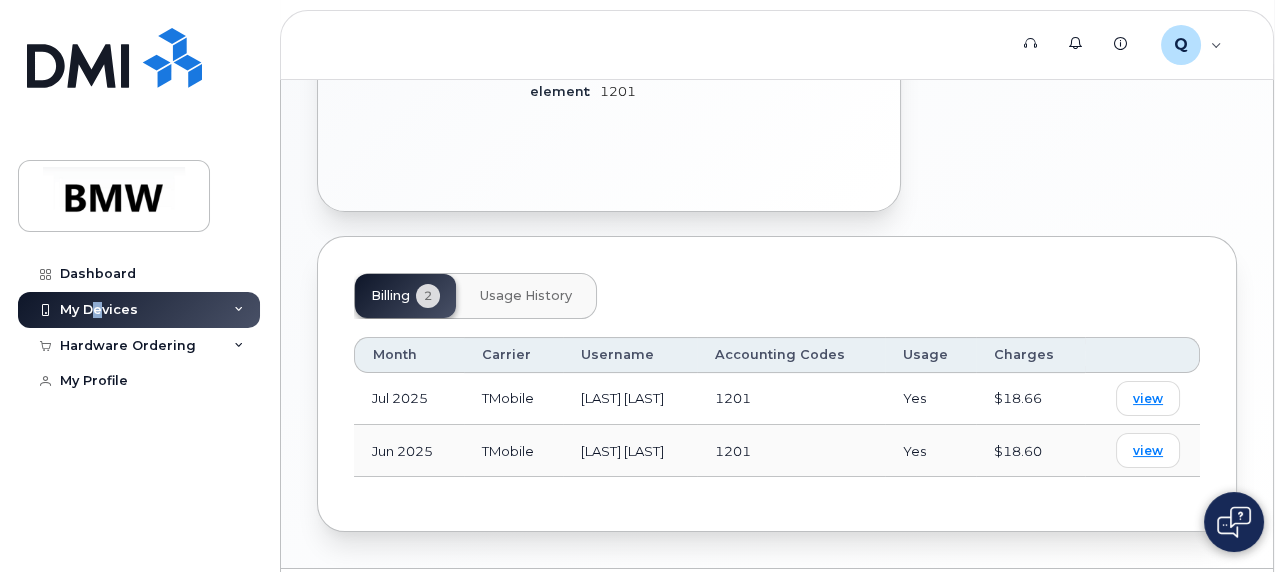 scroll, scrollTop: 600, scrollLeft: 0, axis: vertical 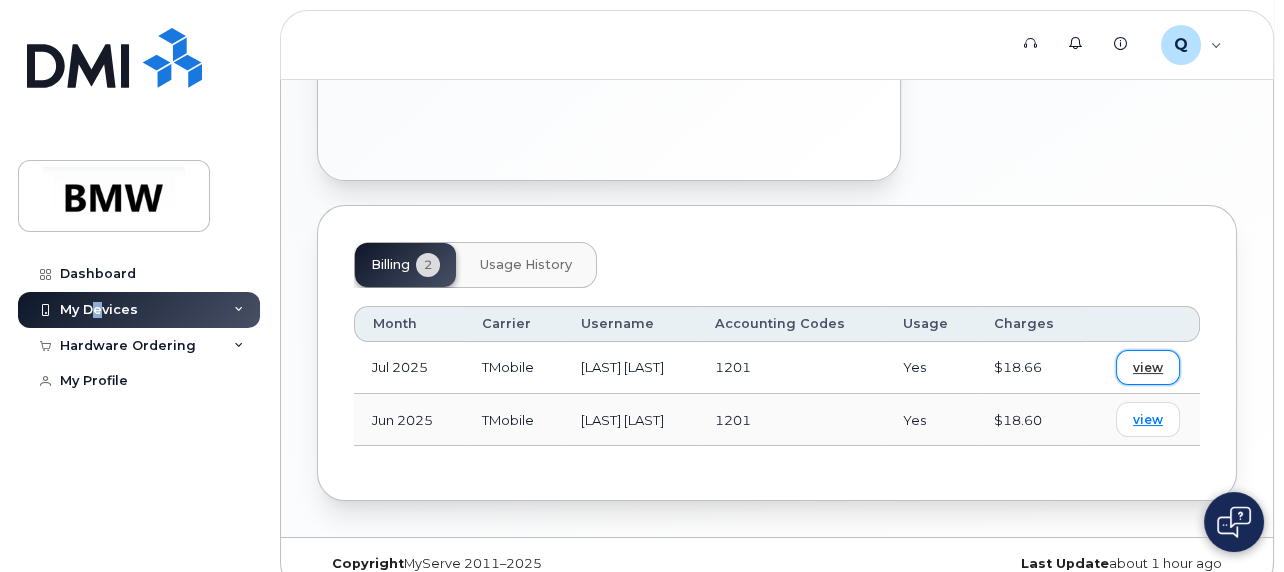 click on "view" 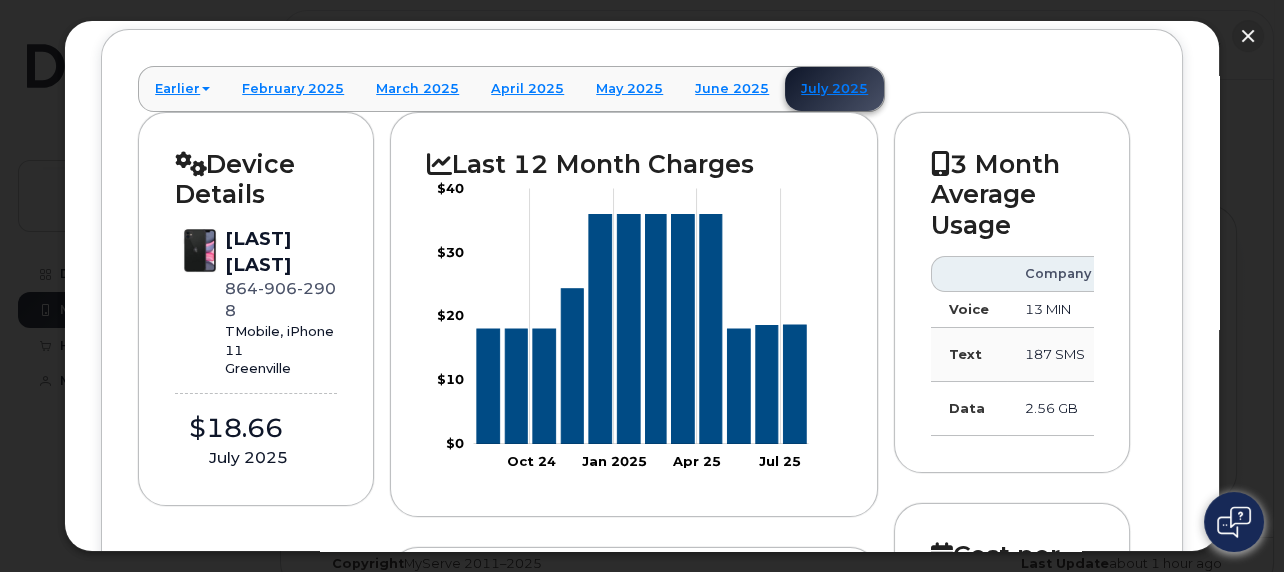 scroll, scrollTop: 0, scrollLeft: 0, axis: both 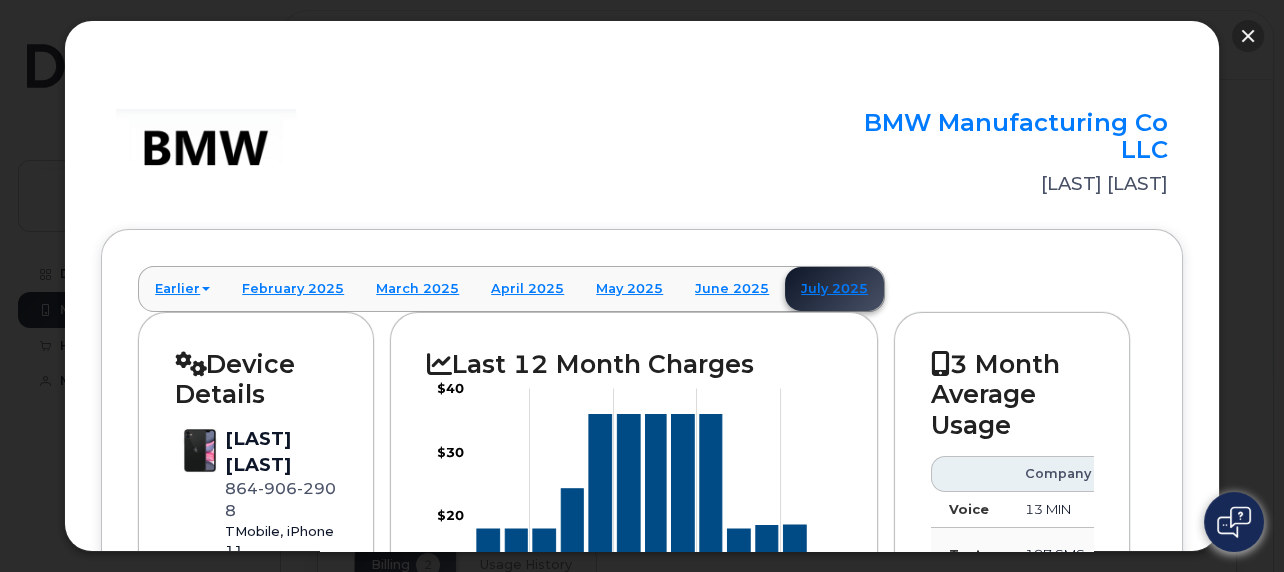 click 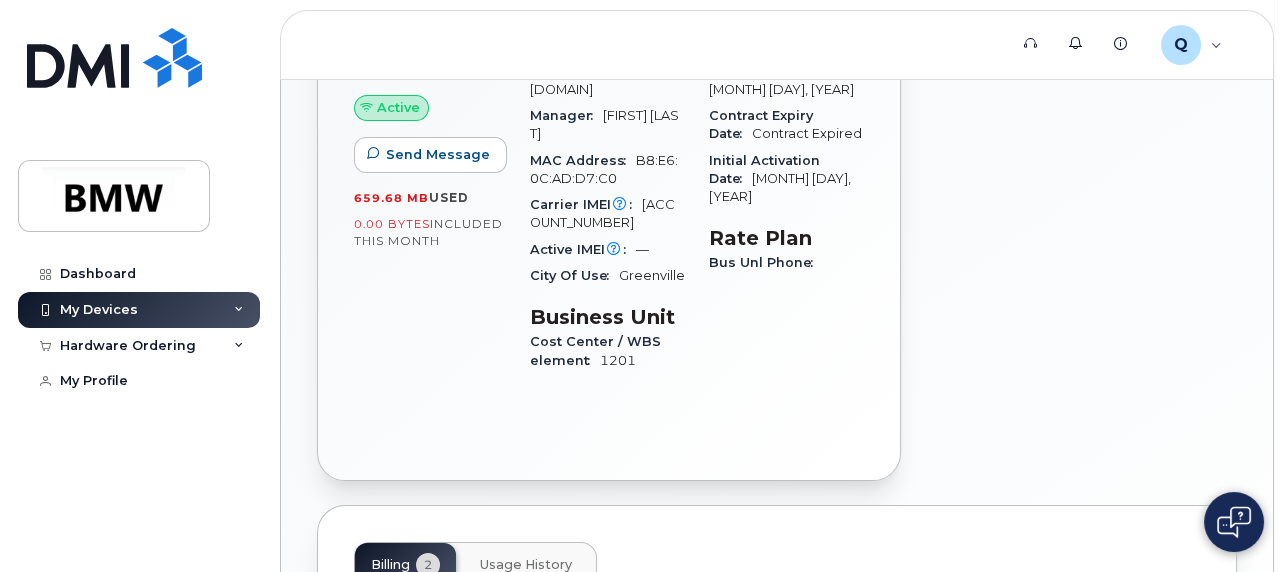 click on "My Devices" 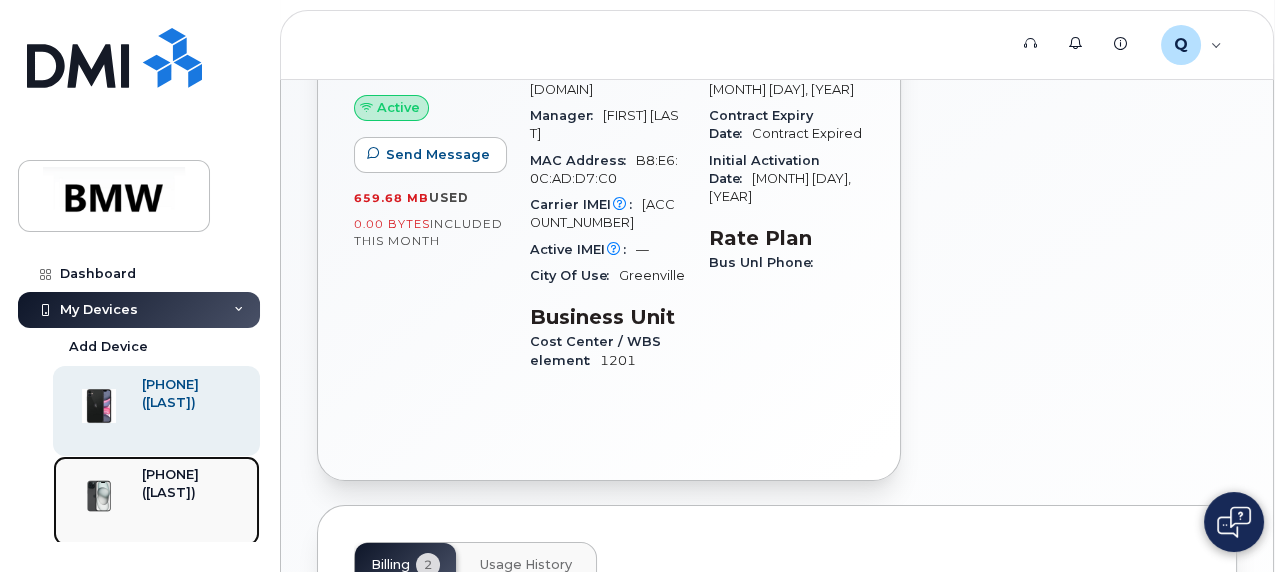 click on "[PHONE]" 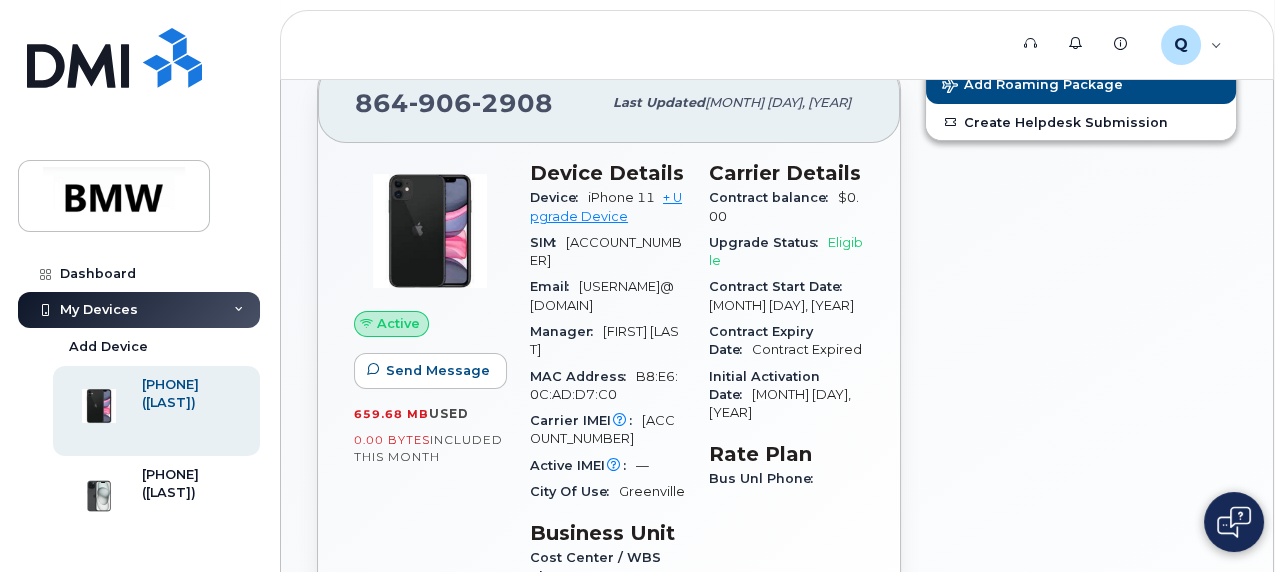 scroll, scrollTop: 0, scrollLeft: 0, axis: both 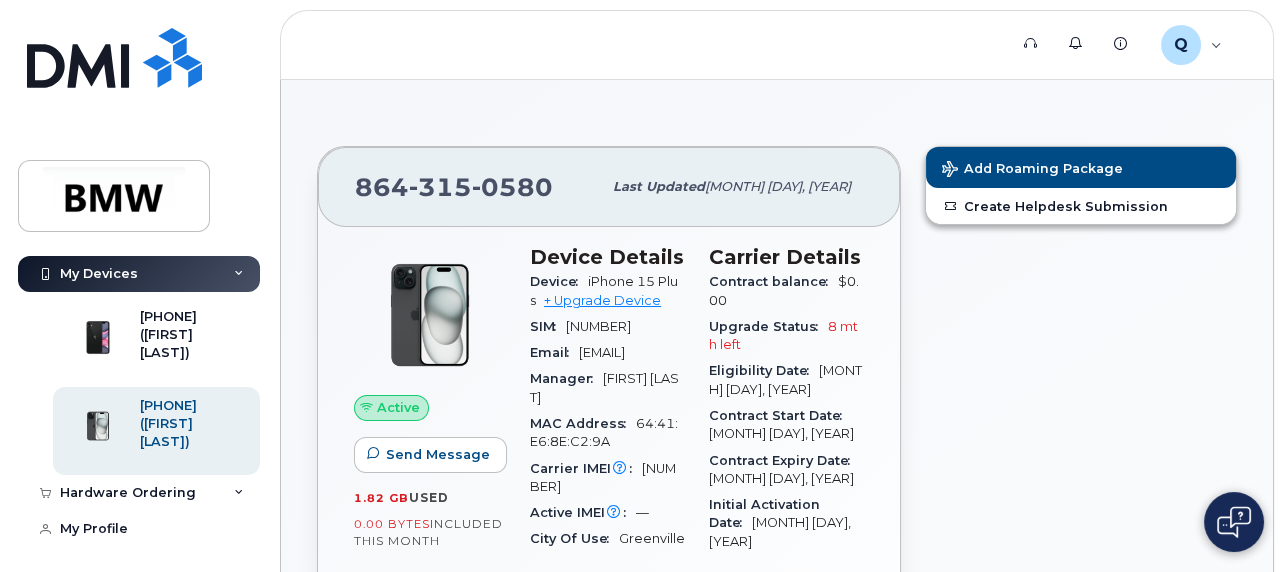 click 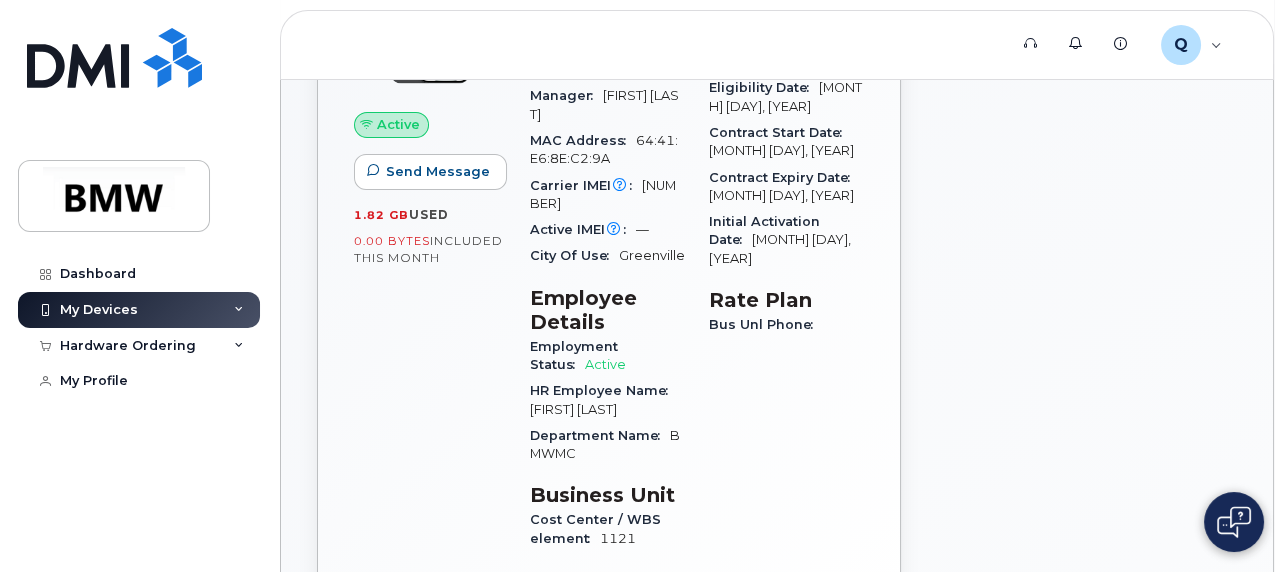 scroll, scrollTop: 300, scrollLeft: 0, axis: vertical 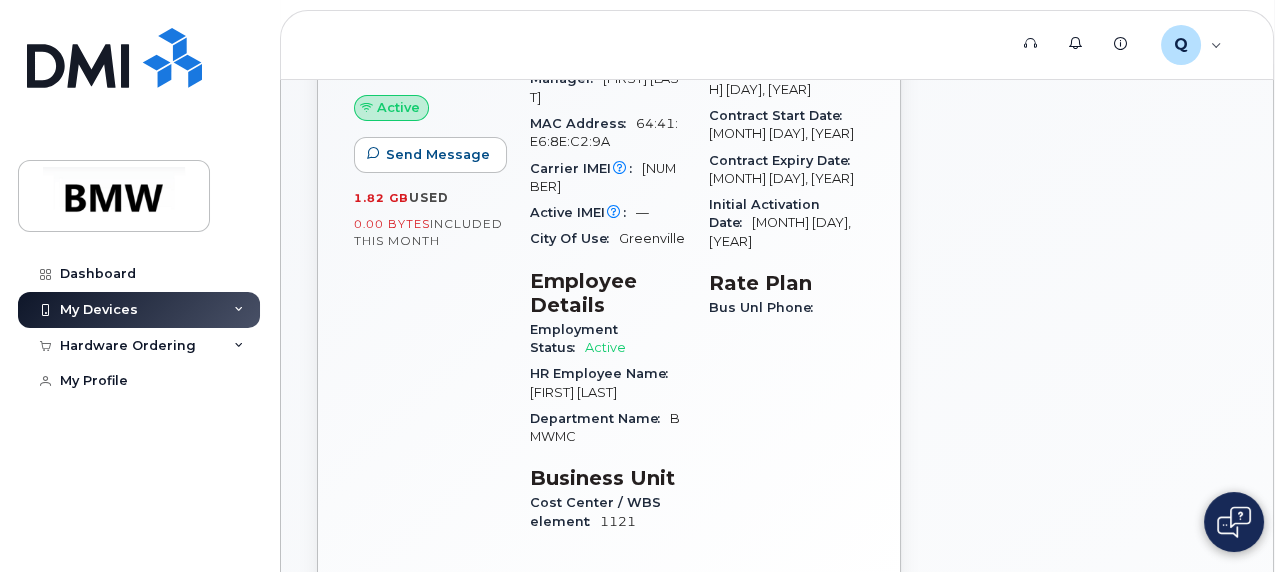 click 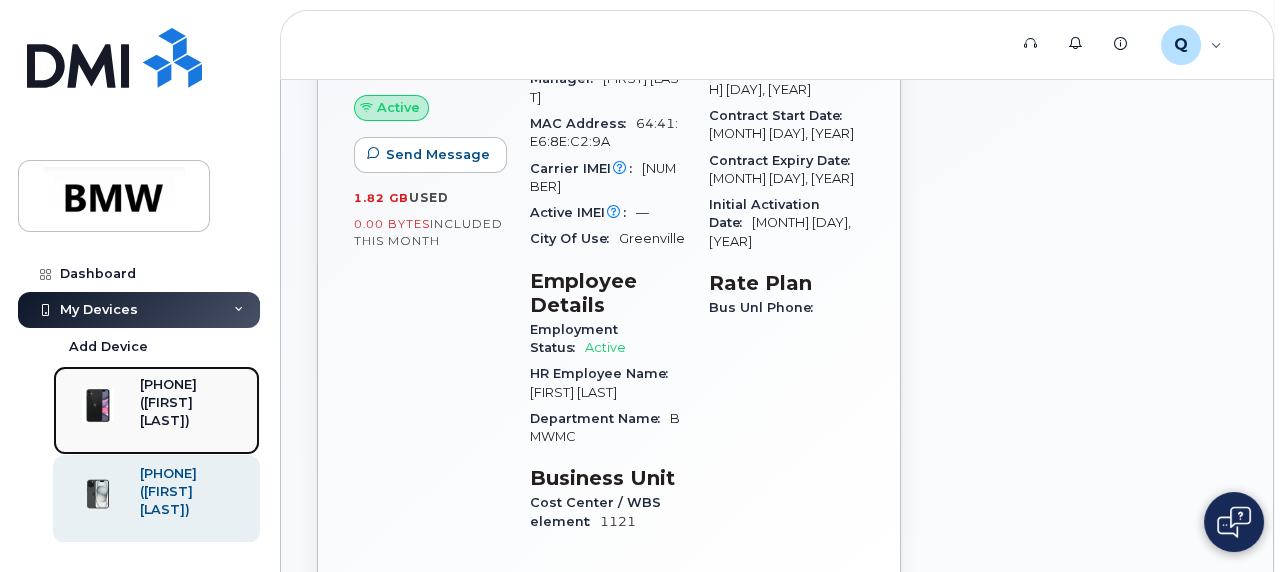 click on "([FIRST] [LAST])" 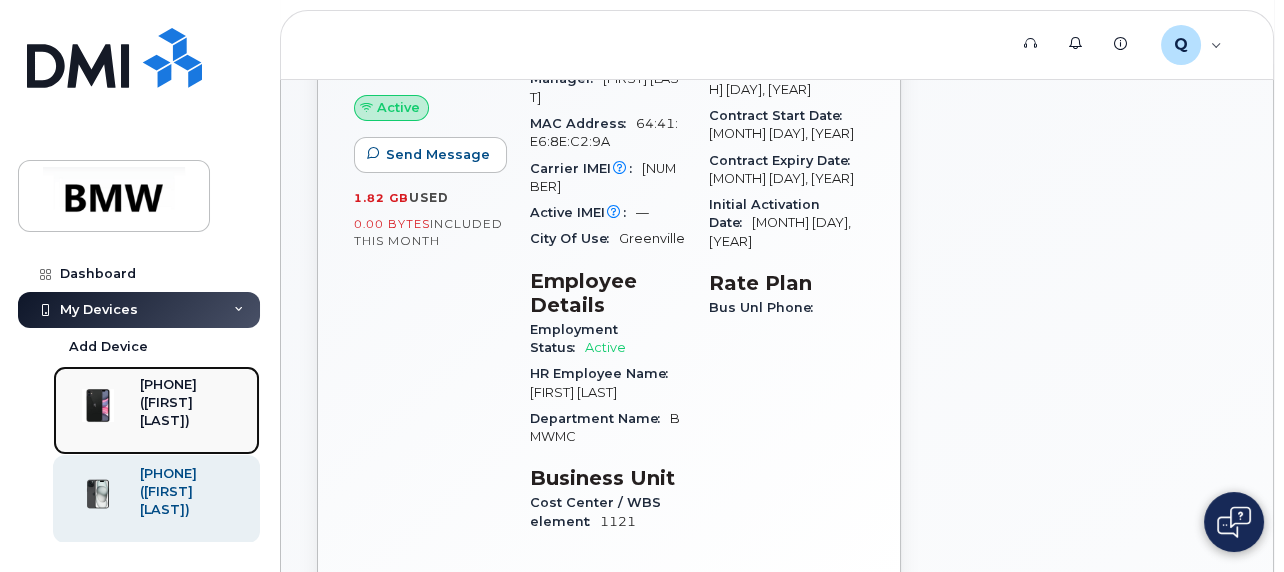click on "([FIRST] [LAST])" 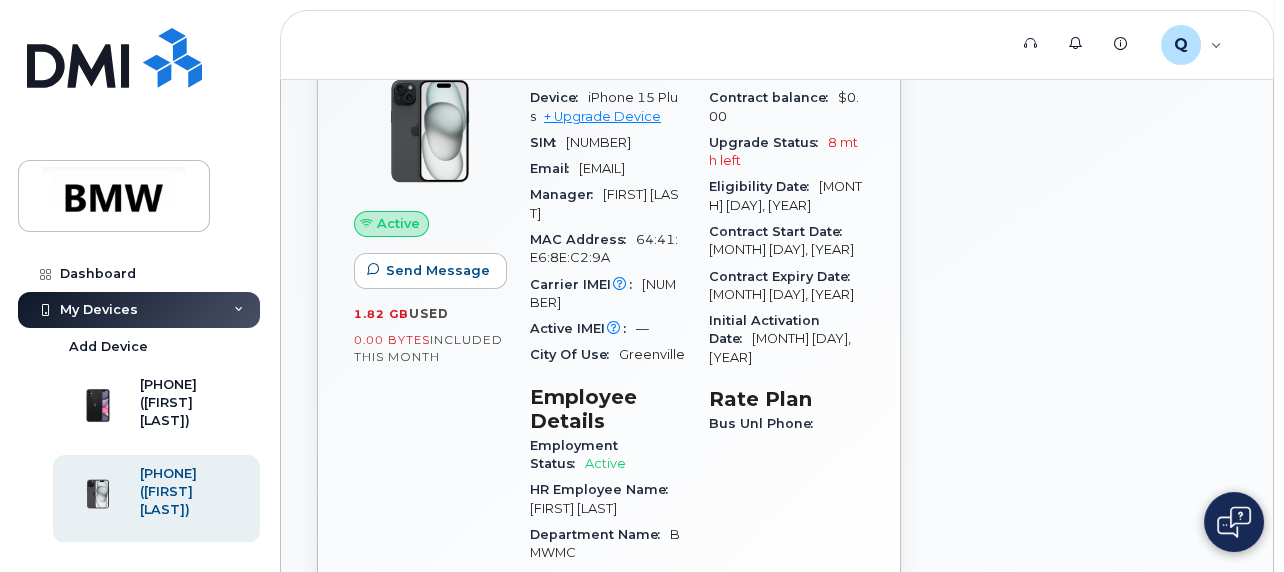 scroll, scrollTop: 0, scrollLeft: 0, axis: both 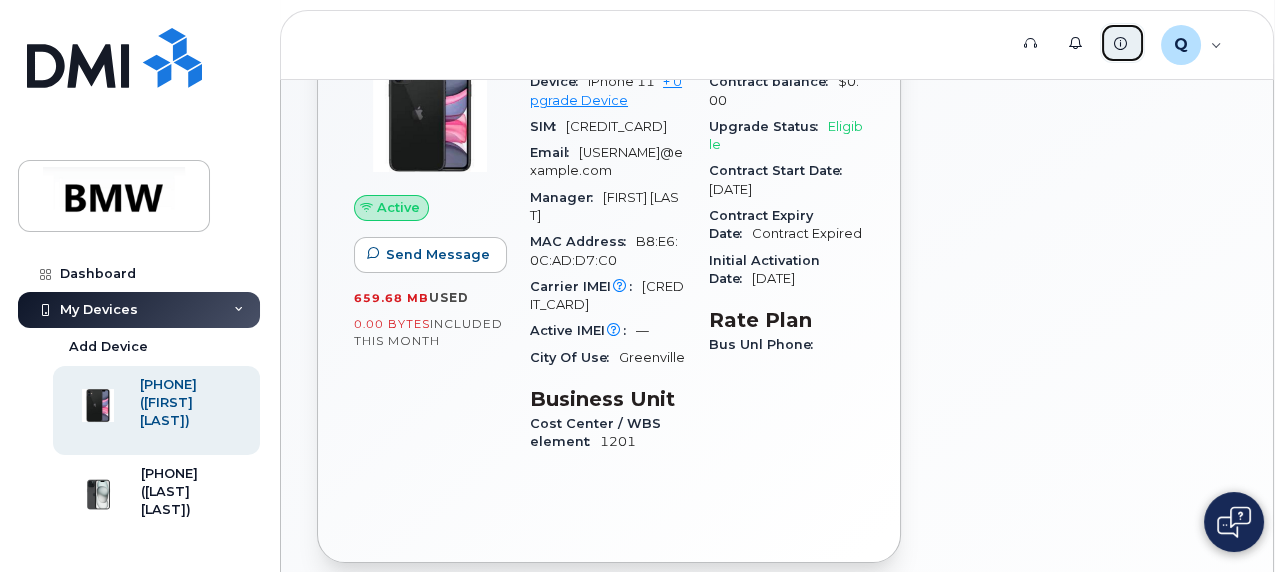 click 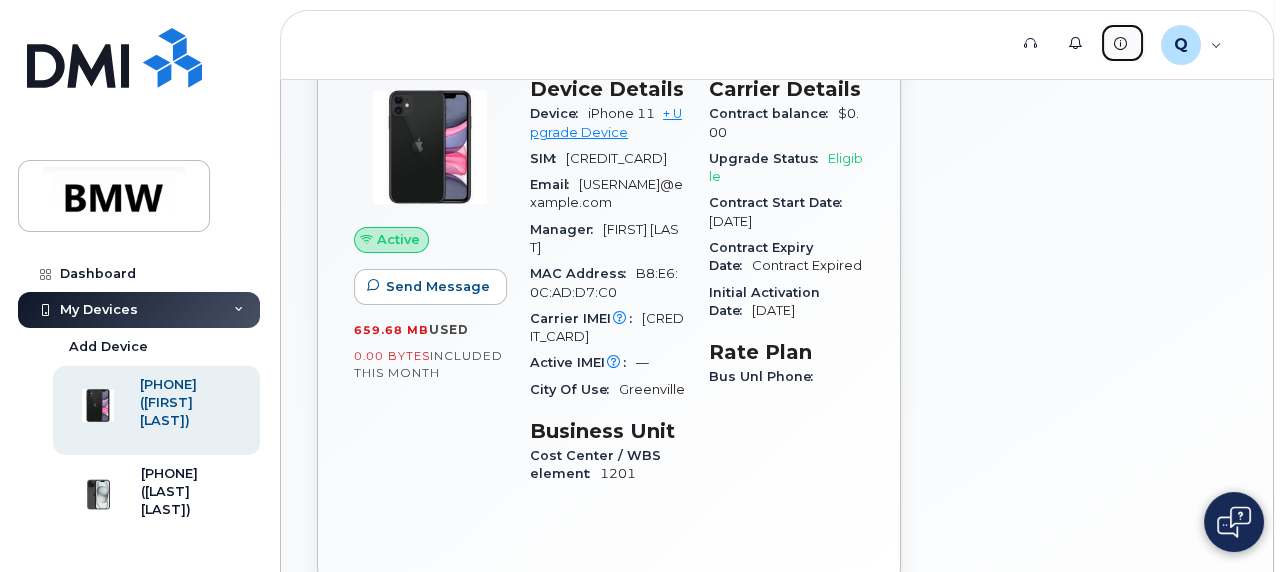 scroll, scrollTop: 200, scrollLeft: 0, axis: vertical 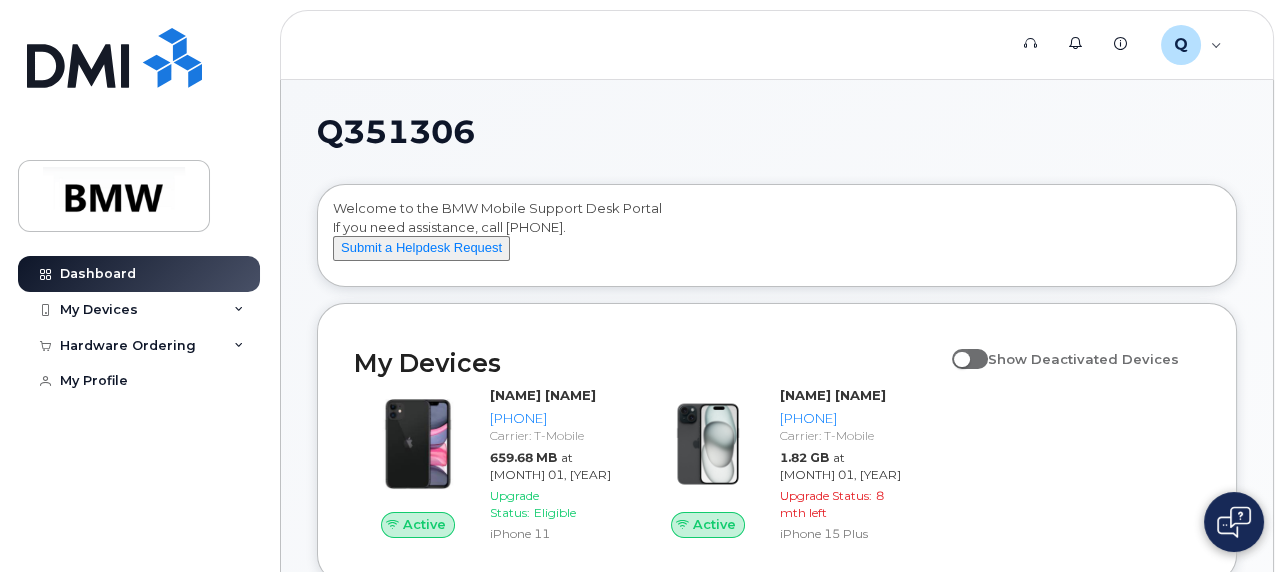 click 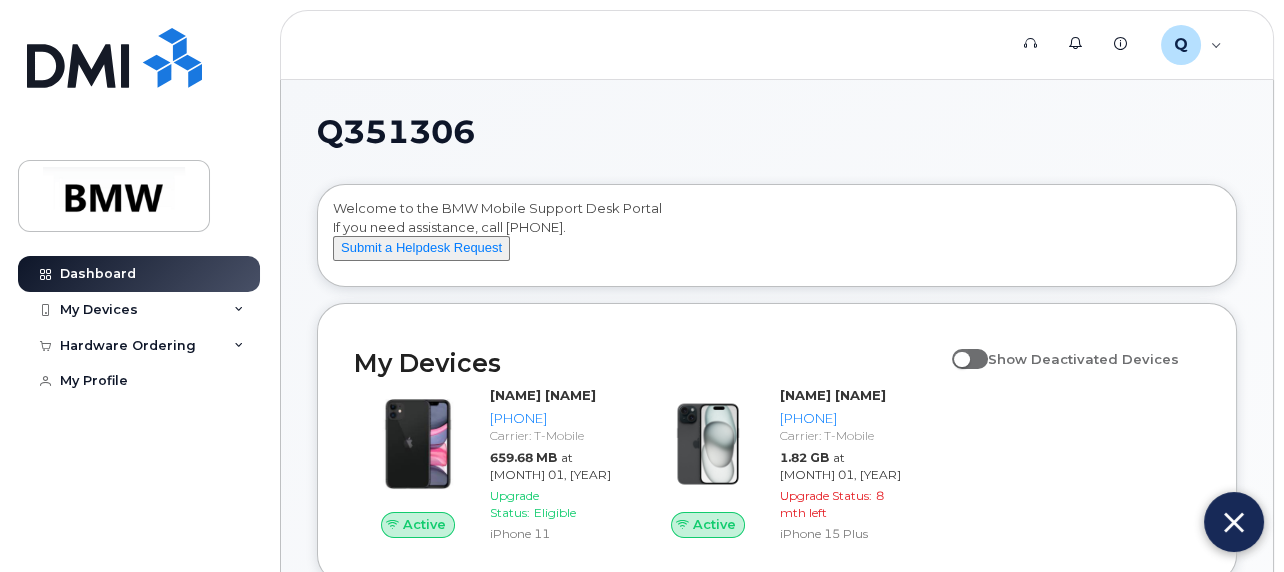 click on "Q351306" 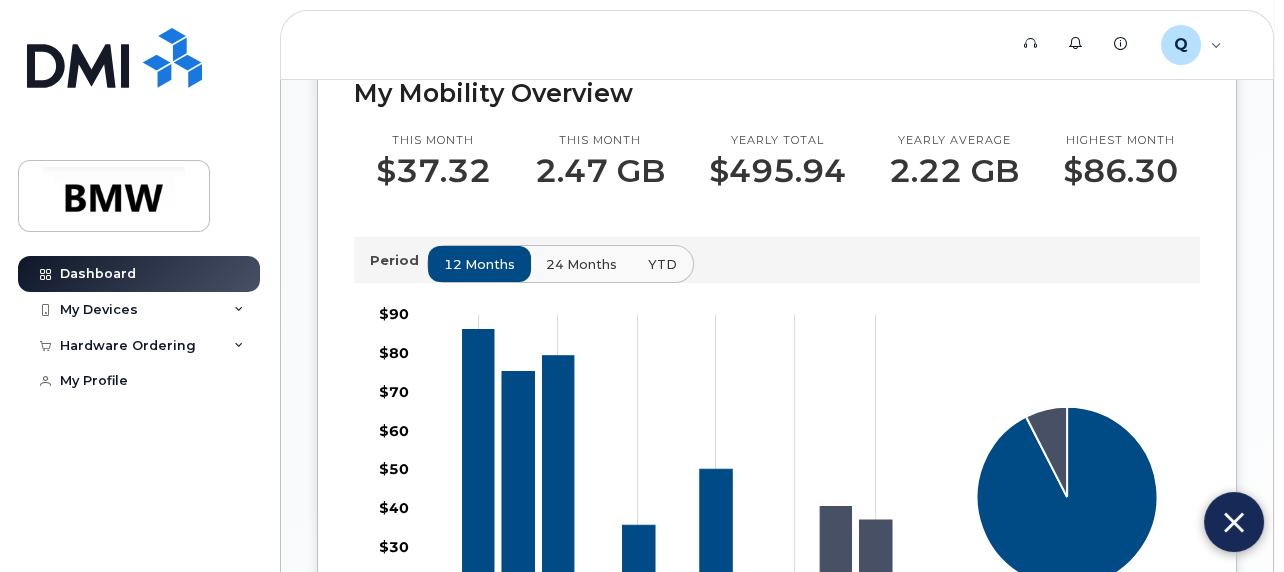 scroll, scrollTop: 600, scrollLeft: 0, axis: vertical 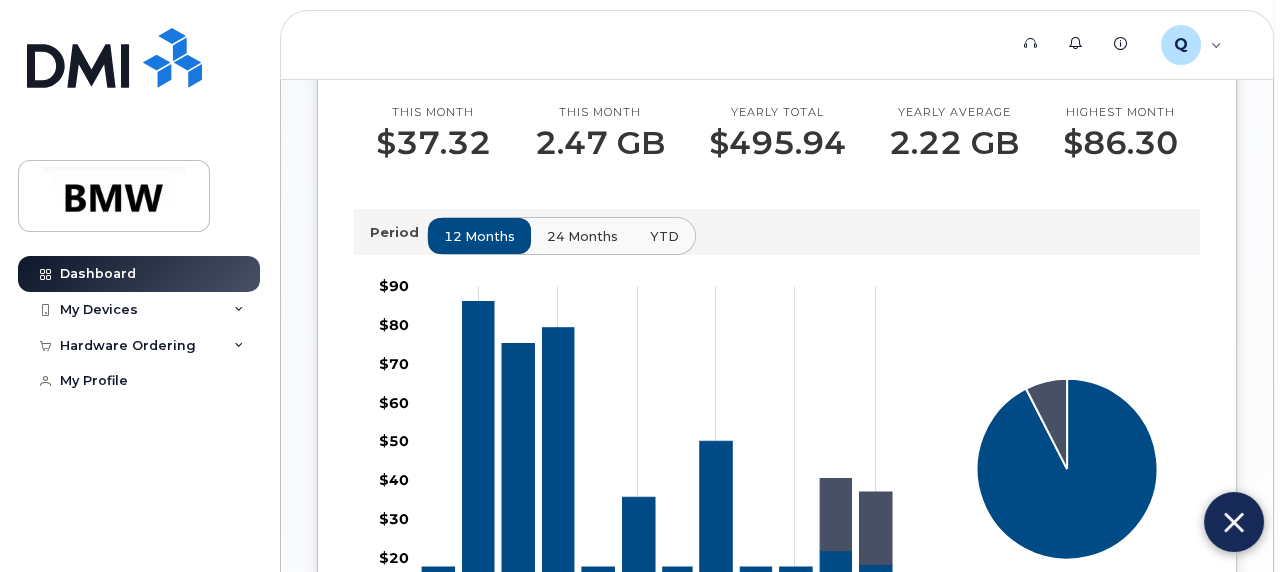 click on "24 months" 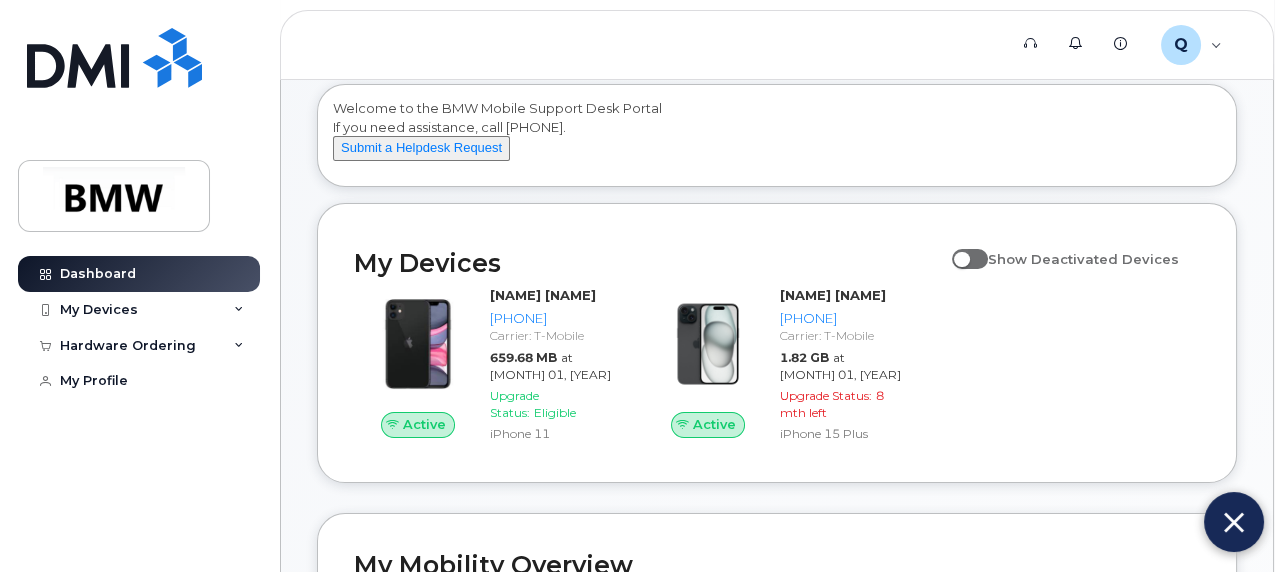 scroll, scrollTop: 0, scrollLeft: 0, axis: both 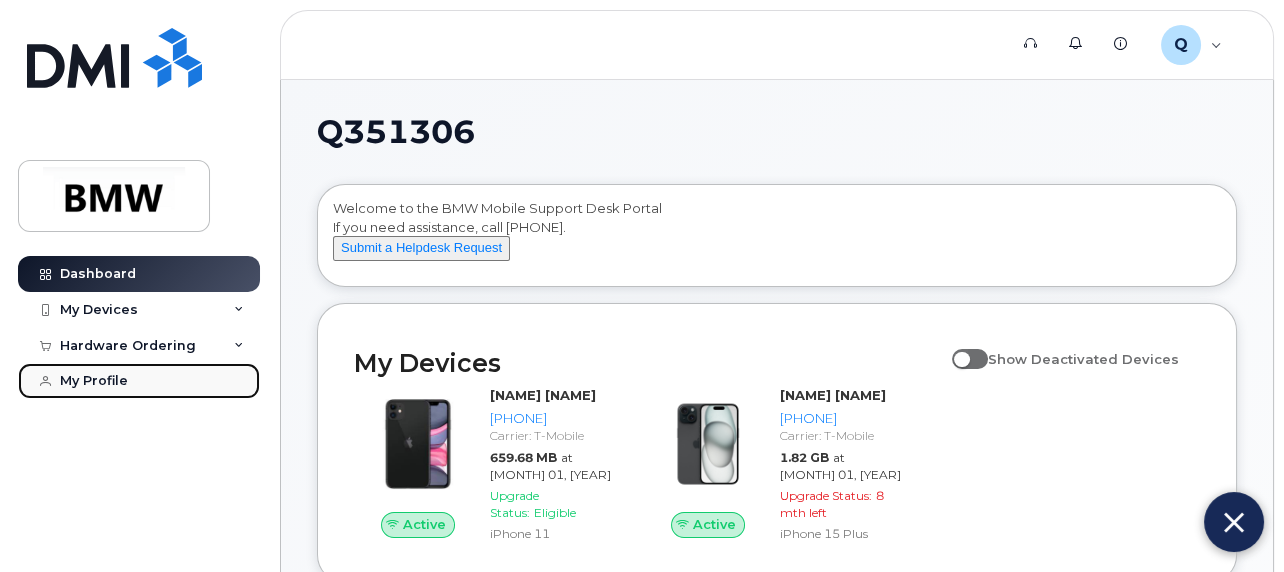 click on "My Profile" 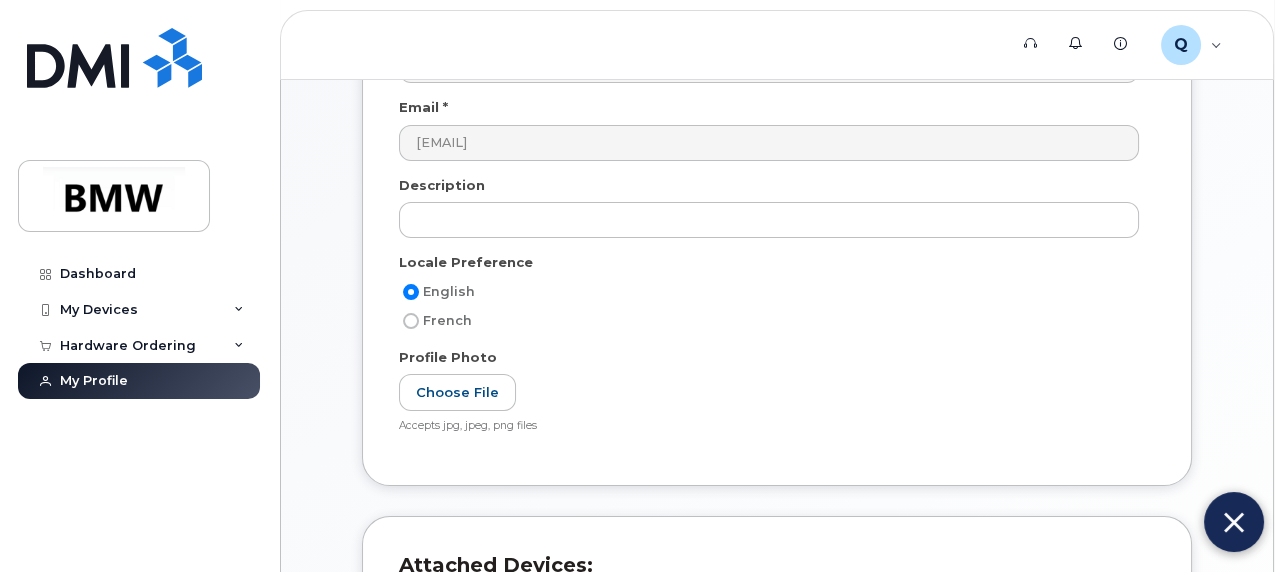 scroll, scrollTop: 200, scrollLeft: 0, axis: vertical 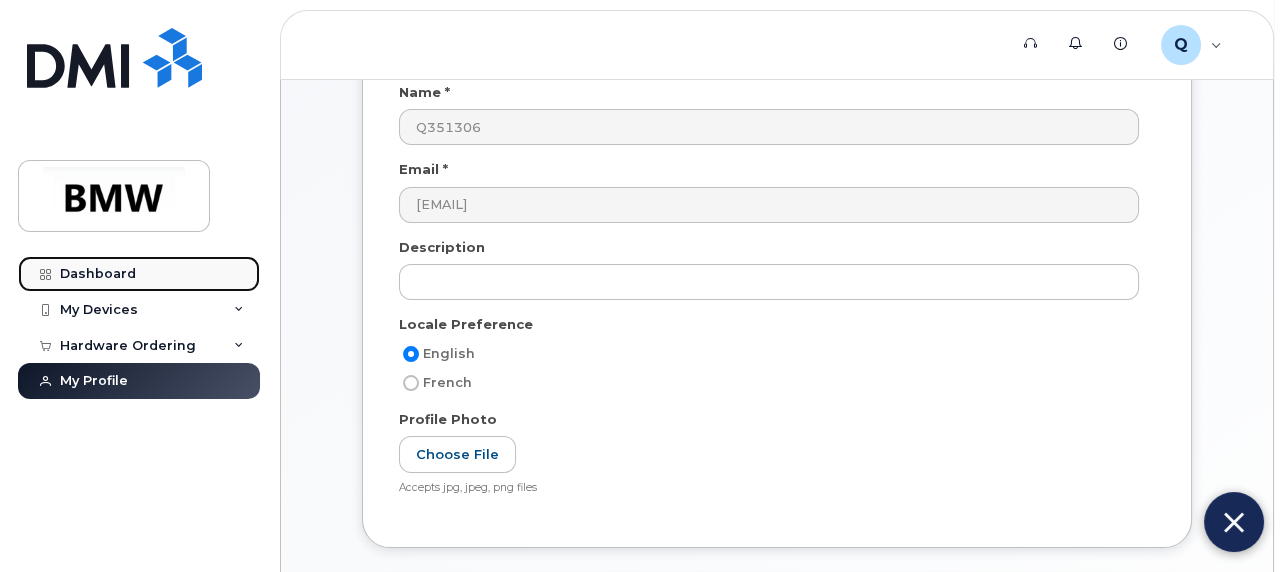 click on "Dashboard" 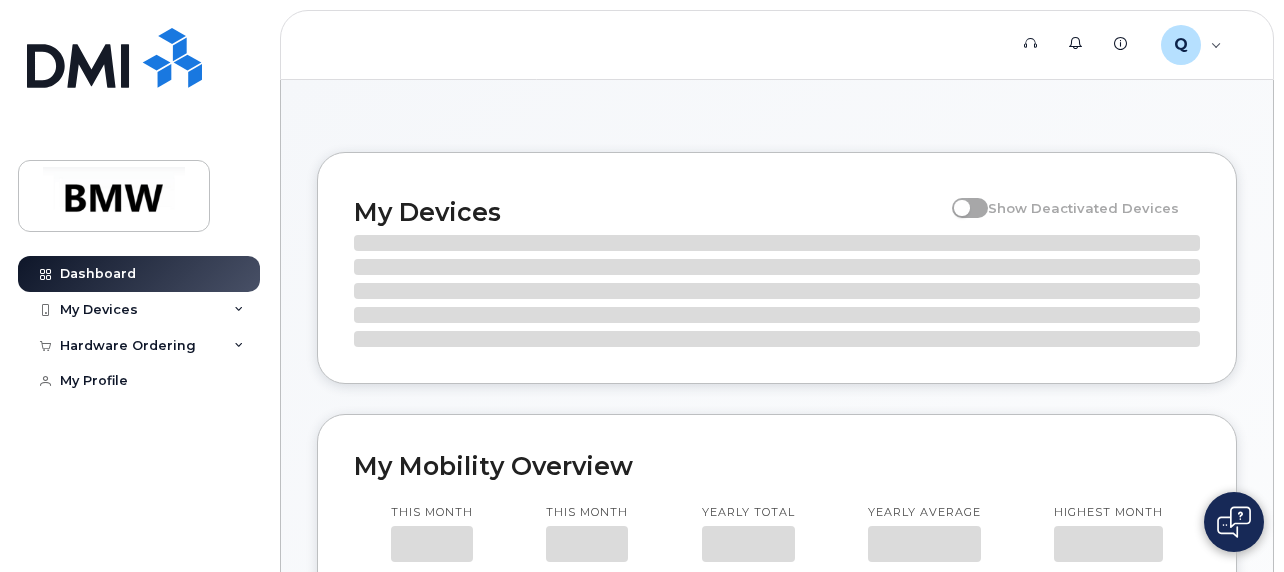 scroll, scrollTop: 0, scrollLeft: 0, axis: both 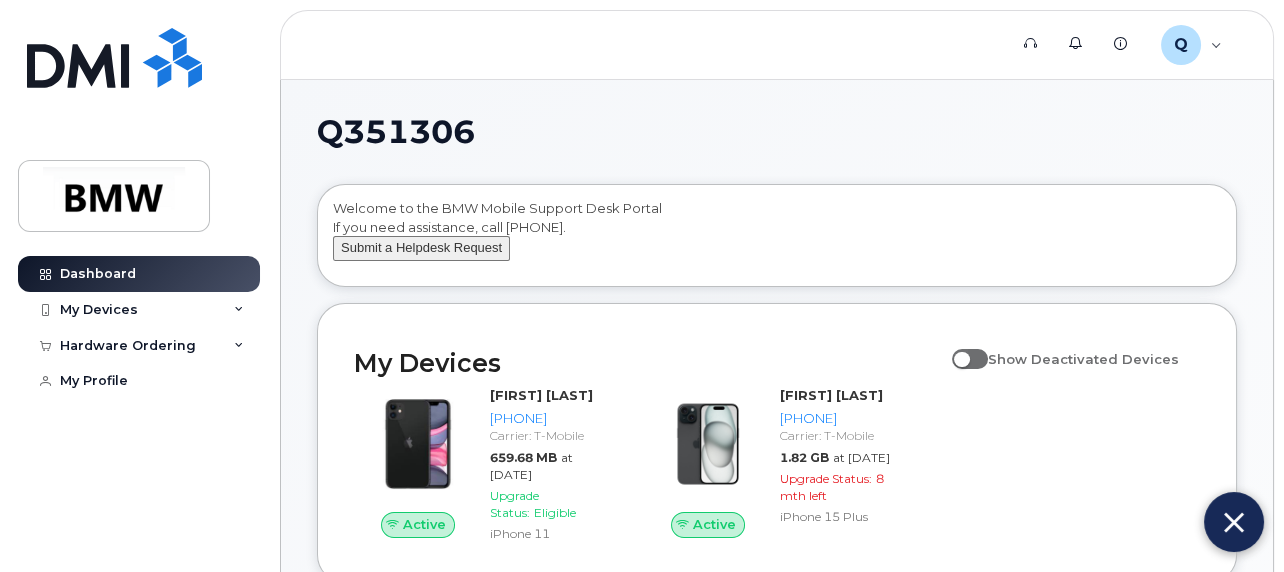 click on "Submit a Helpdesk Request" 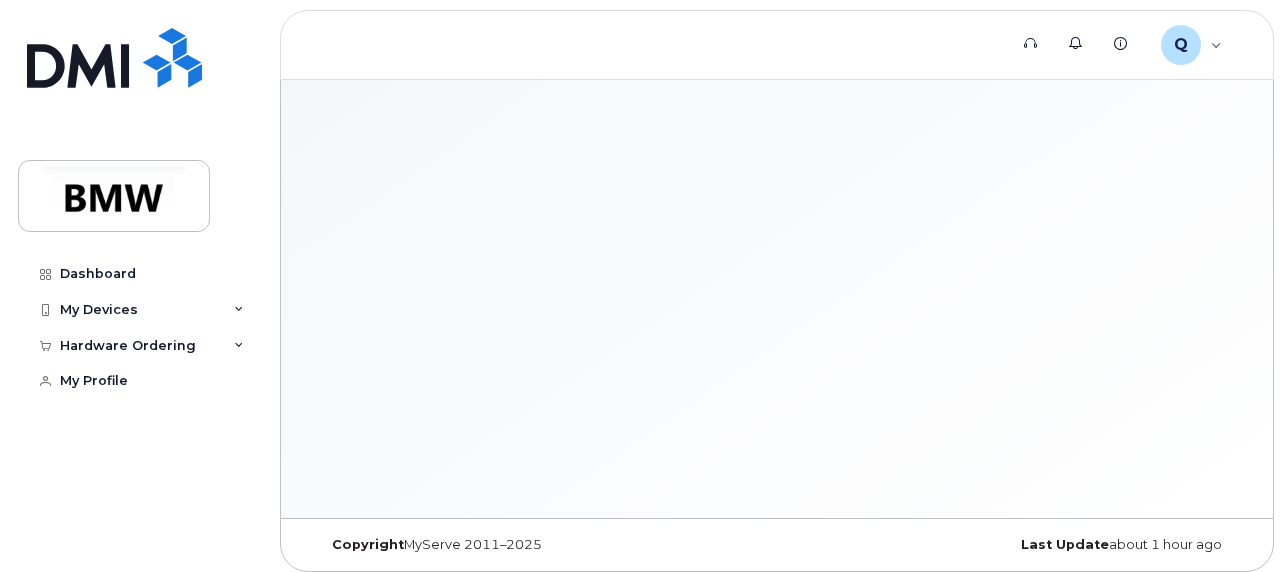 scroll, scrollTop: 0, scrollLeft: 0, axis: both 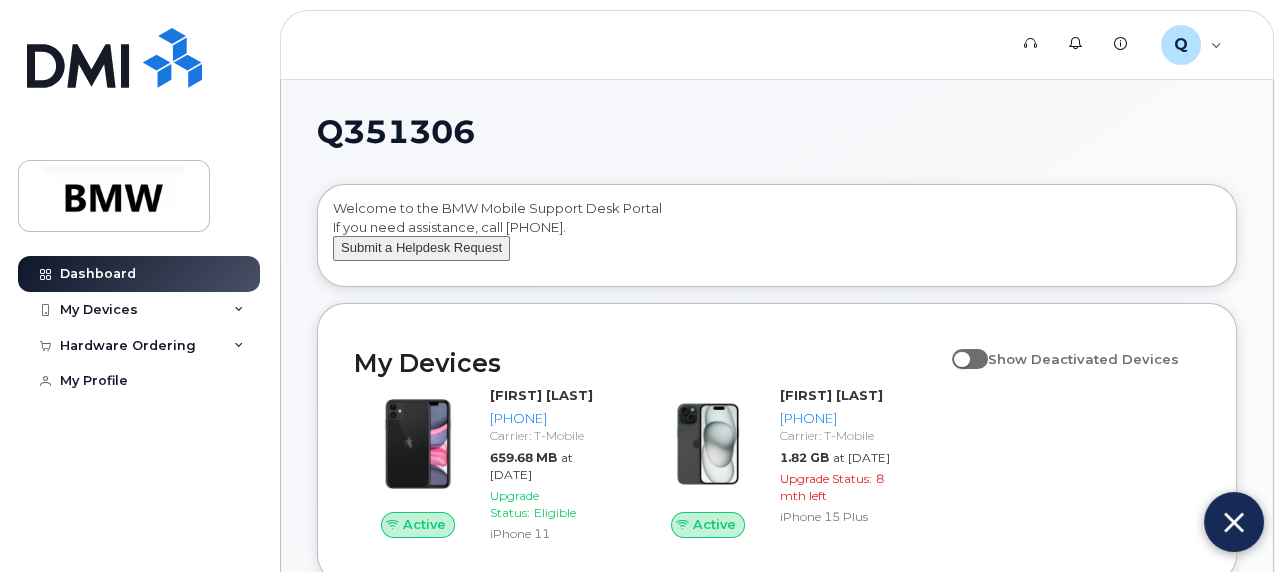 click on "Submit a Helpdesk Request" 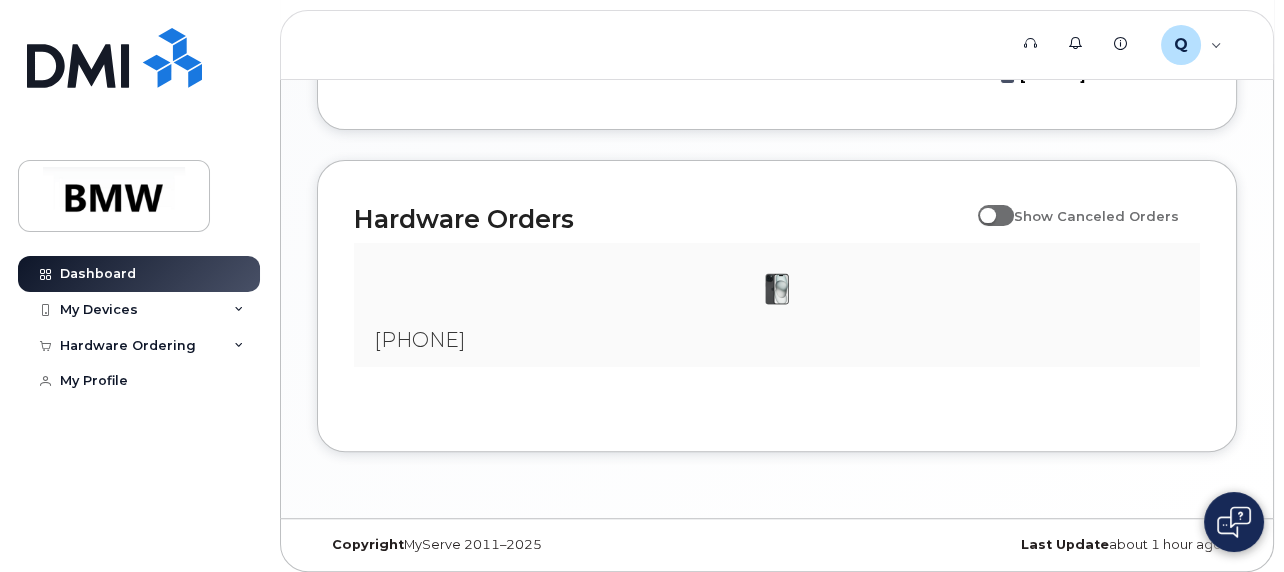 scroll, scrollTop: 1251, scrollLeft: 0, axis: vertical 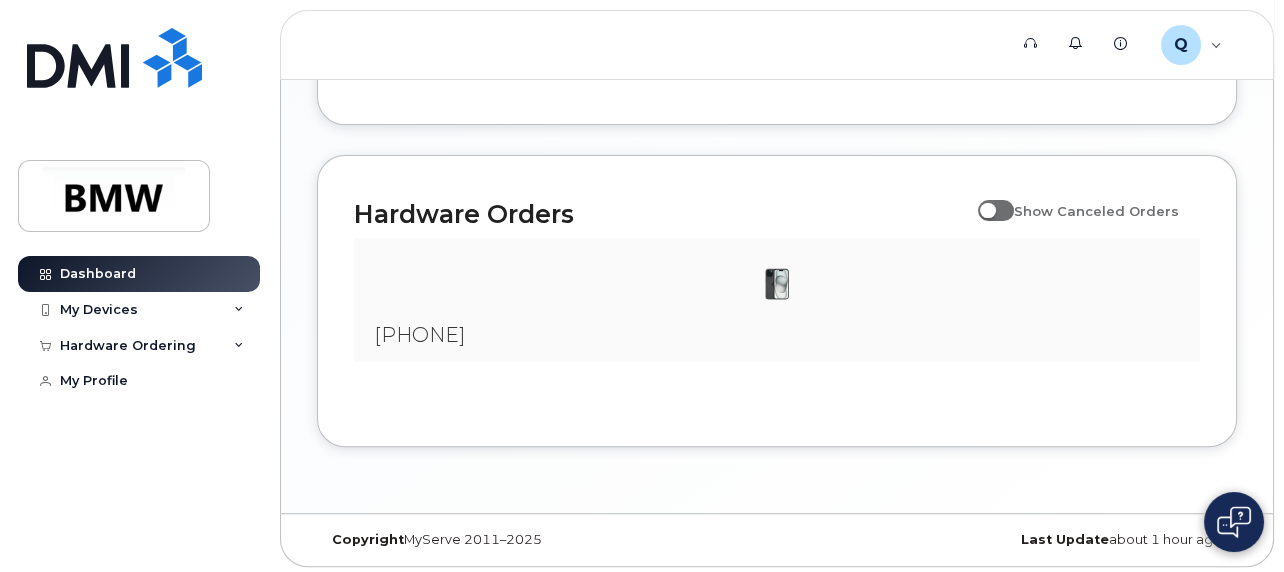 click 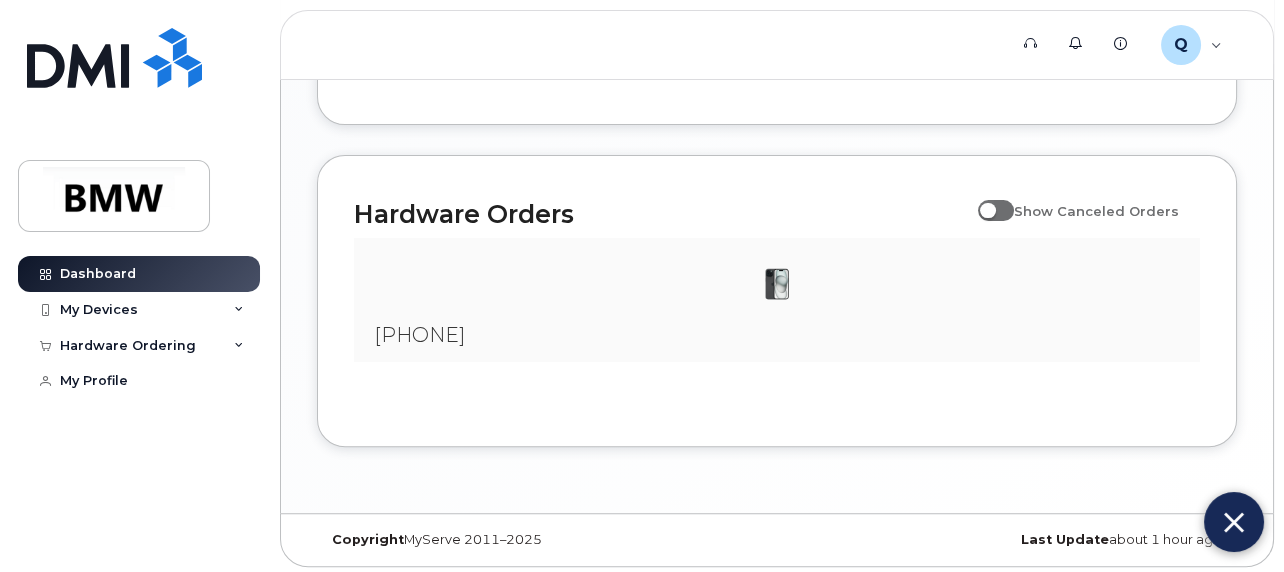 click on "Q351306  Welcome to the BMW Mobile Support Desk Portal
If you need assistance, call [PHONE].
Submit a Helpdesk Request
My Devices Show Deactivated Devices Active [FIRST] [LAST] [PHONE] Carrier: T-Mobile 659.68 MB at [MONTH] [DAY], [YEAR] Upgrade Status: Eligible iPhone 11 Active [FIRST] [LAST] [PHONE] Carrier: T-Mobile 1.82 GB at [MONTH] [DAY], [YEAR] Upgrade Status: 8 mth left iPhone 15 Plus My Mobility Overview This month $37.32 This month 2.47 GB Yearly total $495.94 Yearly average 2.22 GB Highest month $86.30 Period 12 months 24 months YTD Zoom Out $10 $-20 $-10 $0 $10 $20 $30 $40 $50 $60 $70 $80 $90 $100 L Jul 24 Sep 24 Nov 24 Jan 25 Mar 25 May 25 Jul 25 Sep 25 [PHONE] [PHONE]
[MONTH] [DAY], [YEAR]
[PHONE]:
$50.36
[PHONE]:
n/a
Total:
$50.36
100% Mar 25" 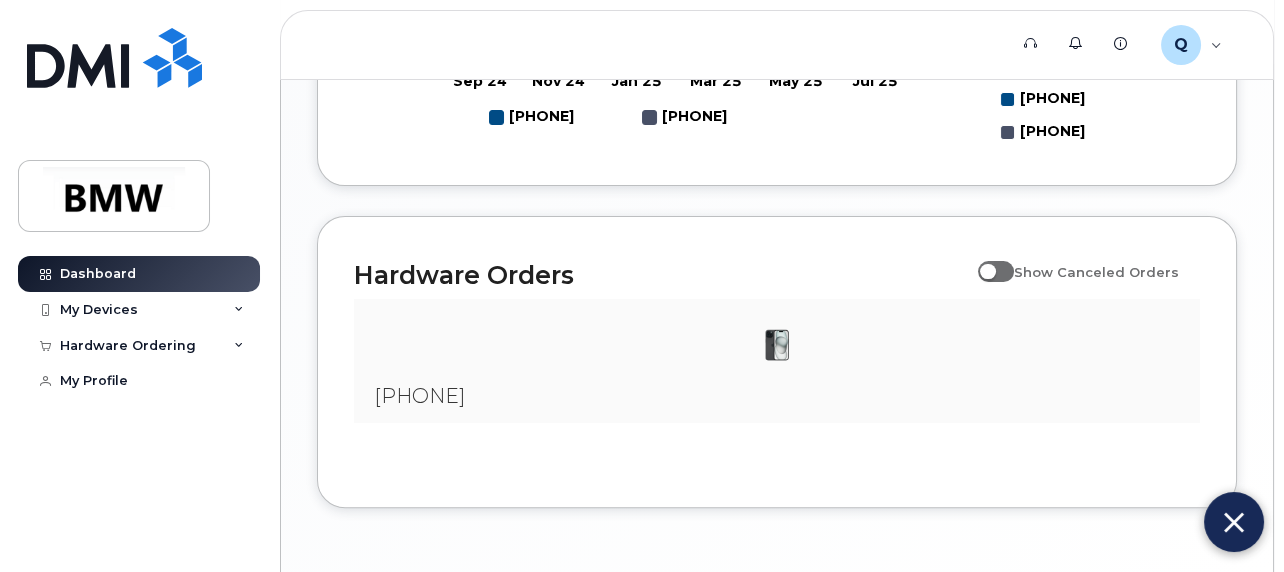 scroll, scrollTop: 1251, scrollLeft: 0, axis: vertical 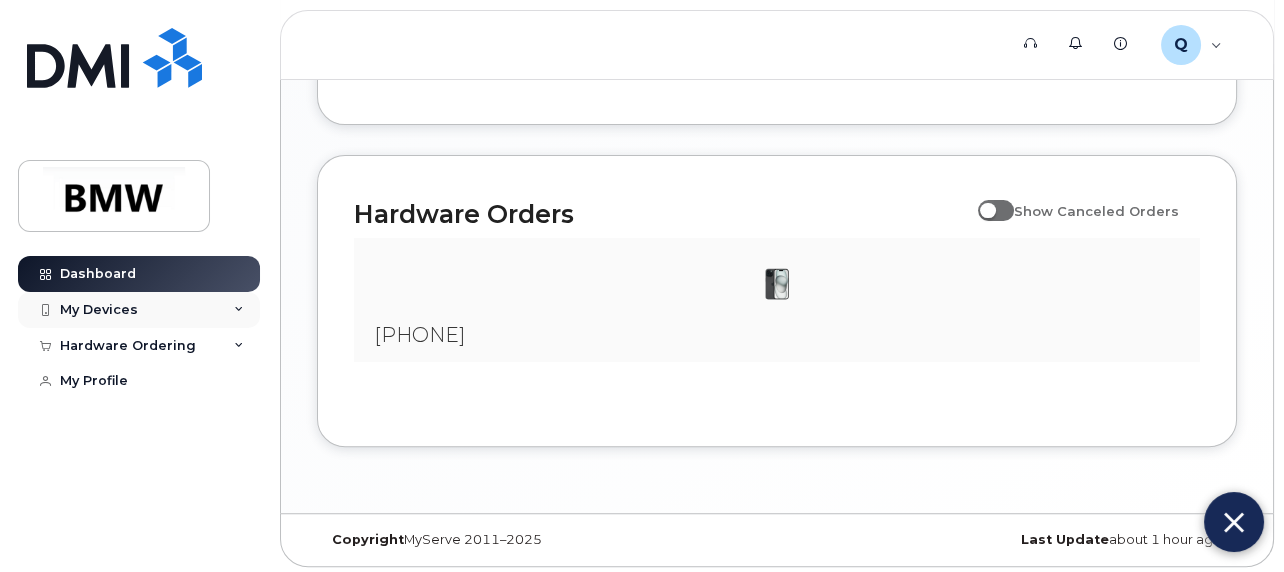 click on "My Devices" 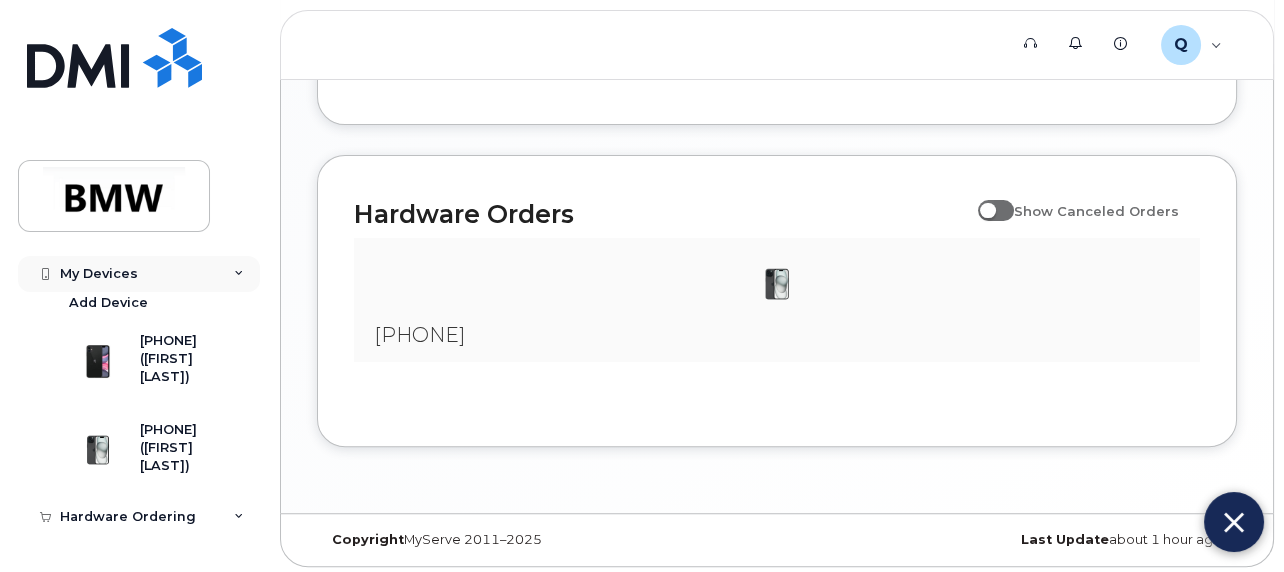 scroll, scrollTop: 68, scrollLeft: 0, axis: vertical 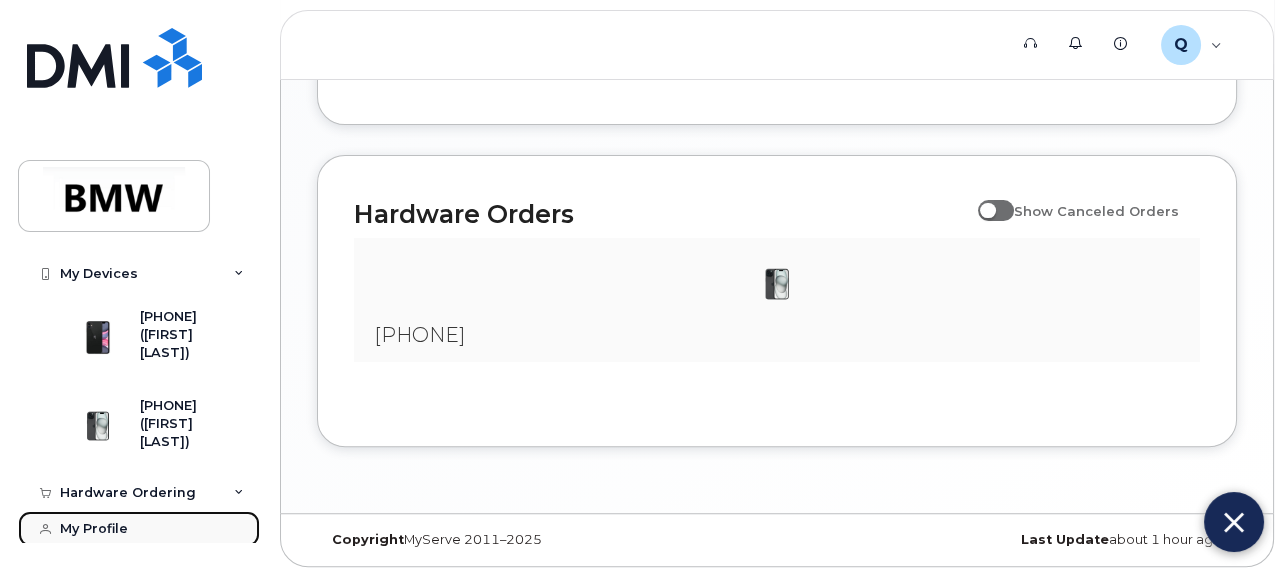 click on "My Profile" 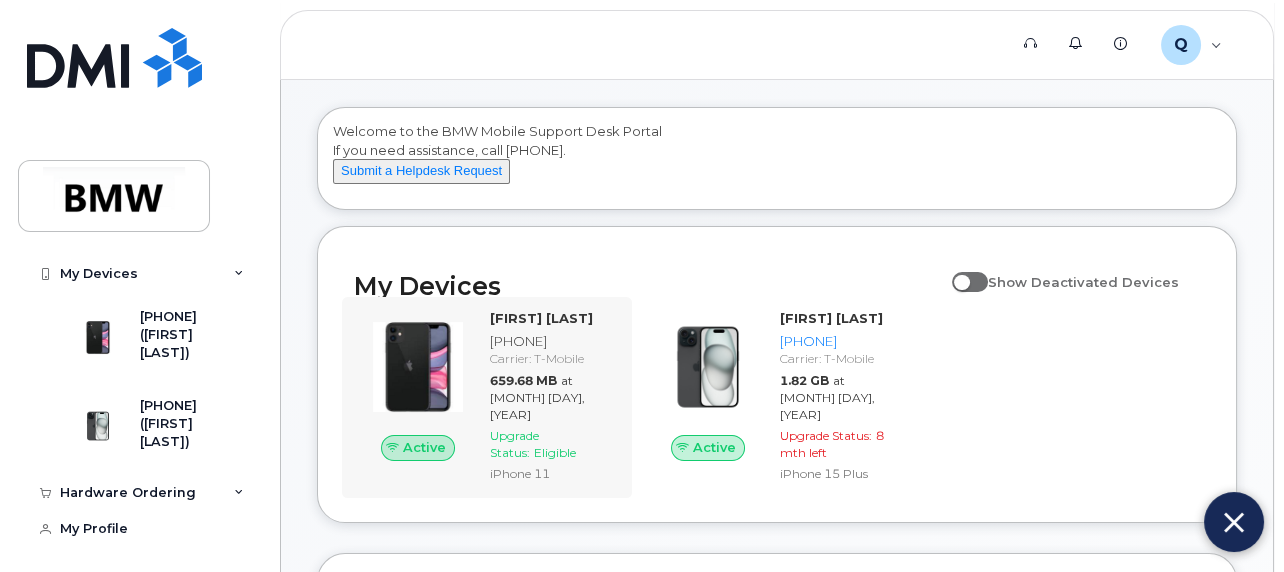 scroll, scrollTop: 51, scrollLeft: 0, axis: vertical 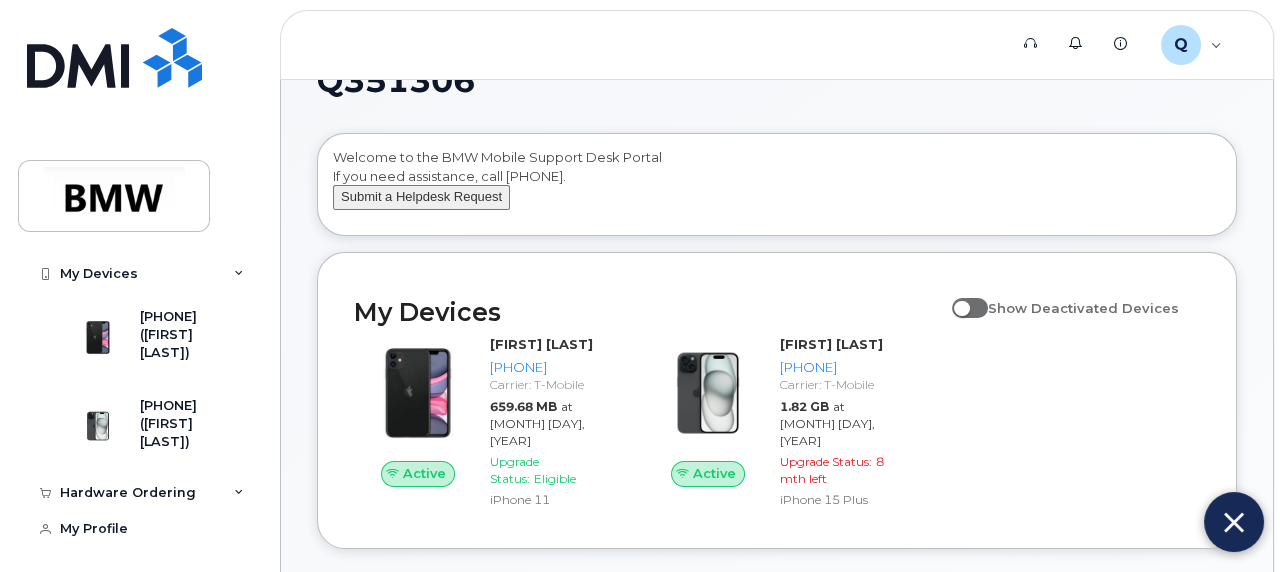 click on "Submit a Helpdesk Request" 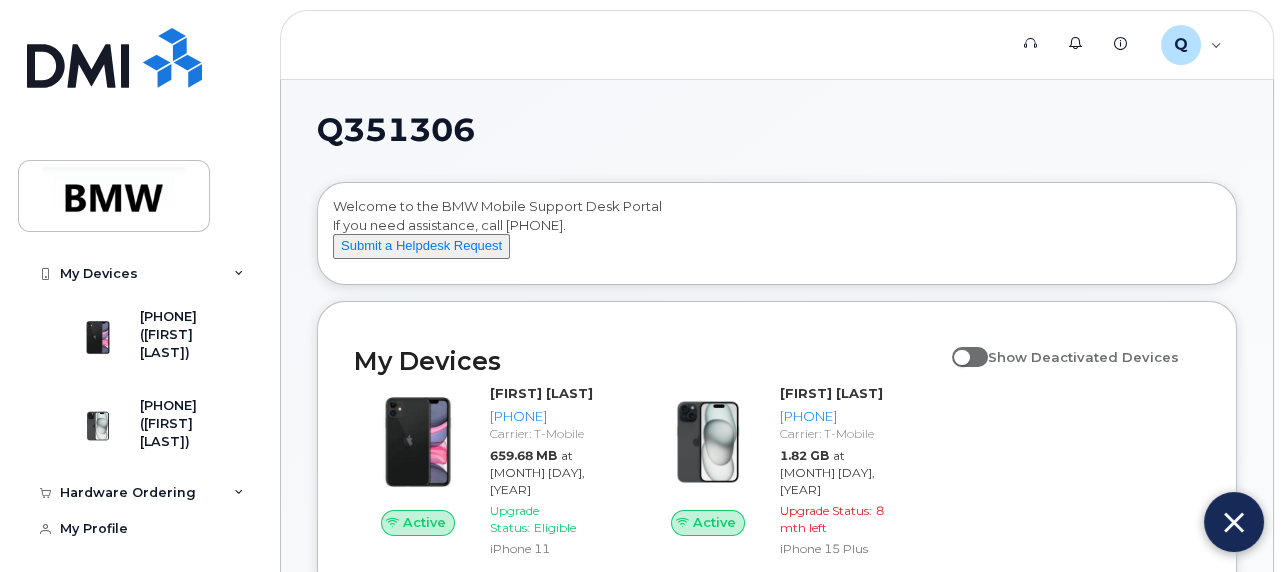 scroll, scrollTop: 0, scrollLeft: 0, axis: both 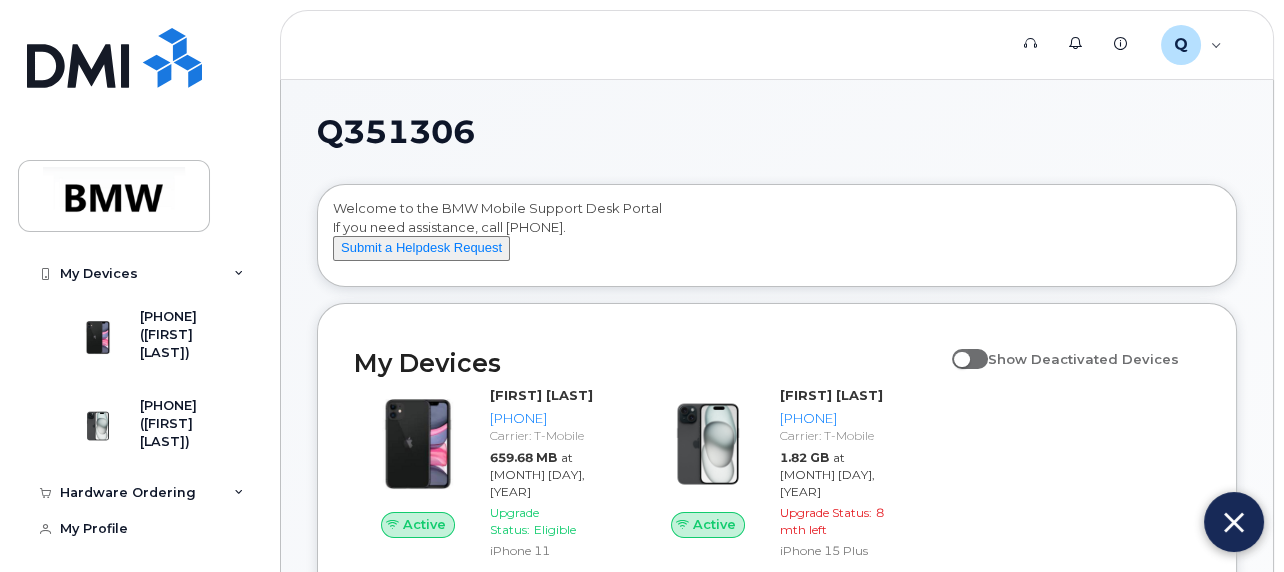 click on "My Devices" 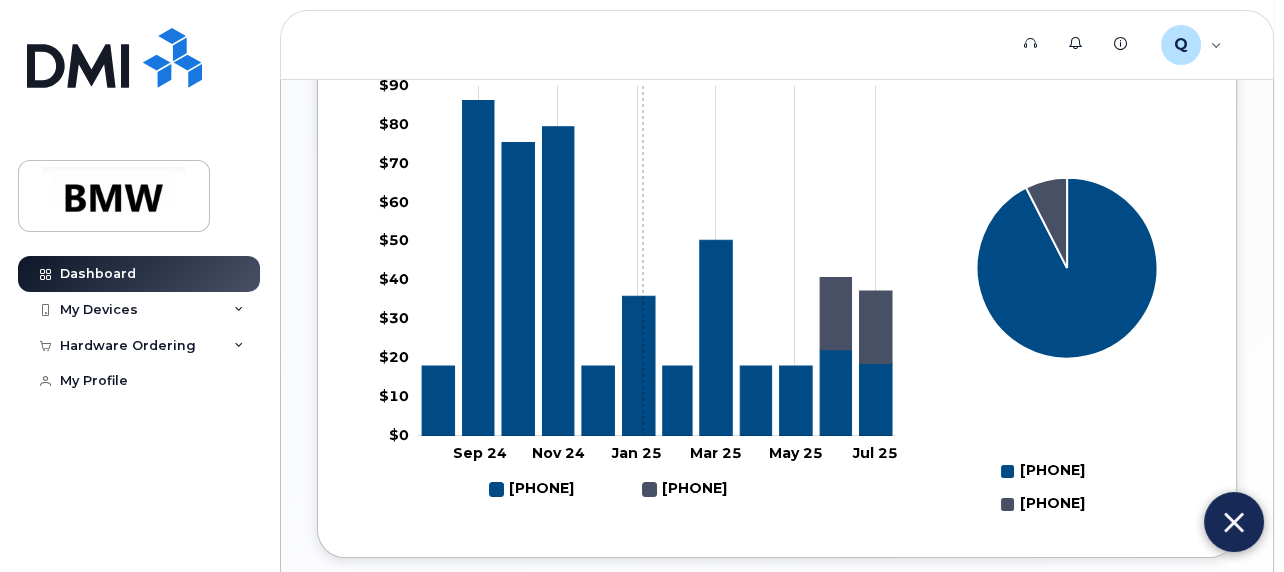 scroll, scrollTop: 800, scrollLeft: 0, axis: vertical 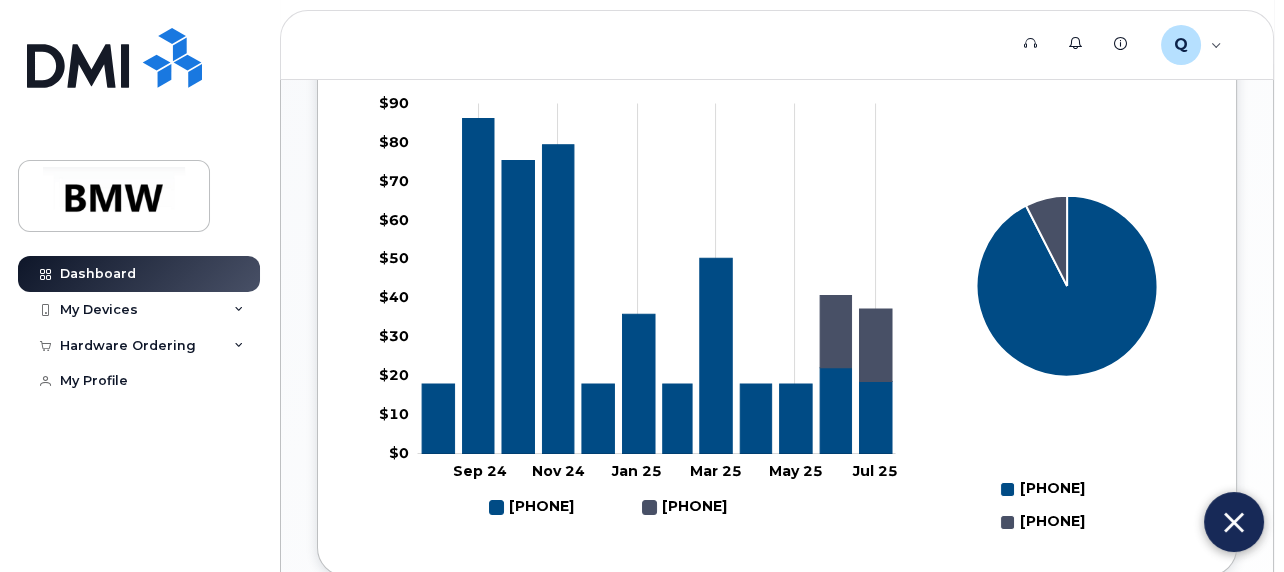 click 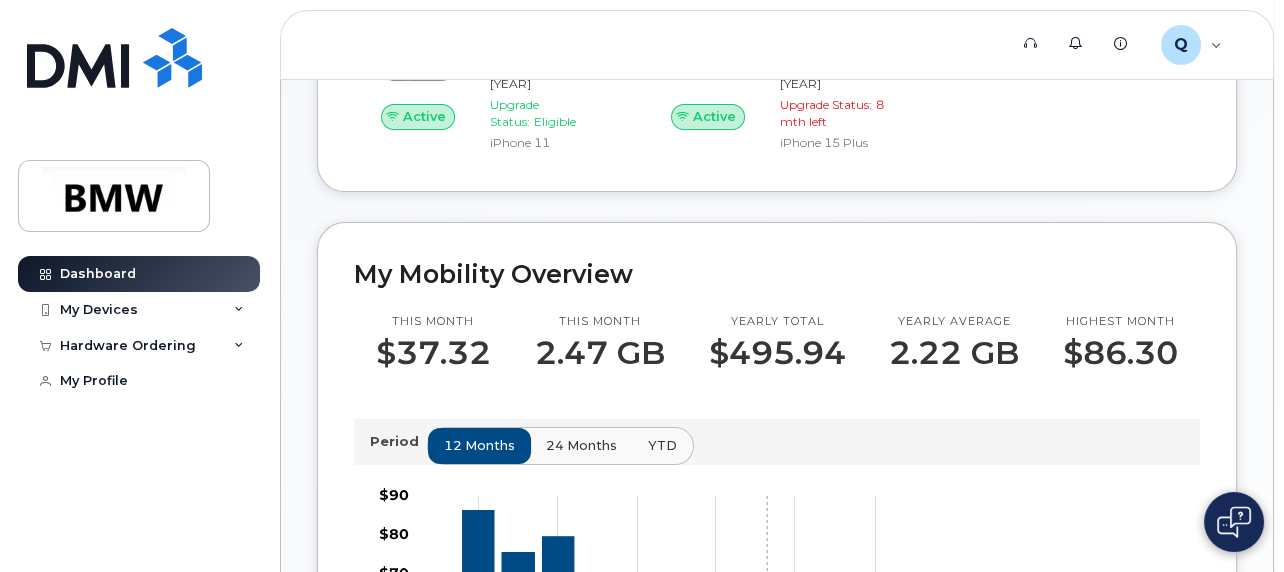 scroll, scrollTop: 400, scrollLeft: 0, axis: vertical 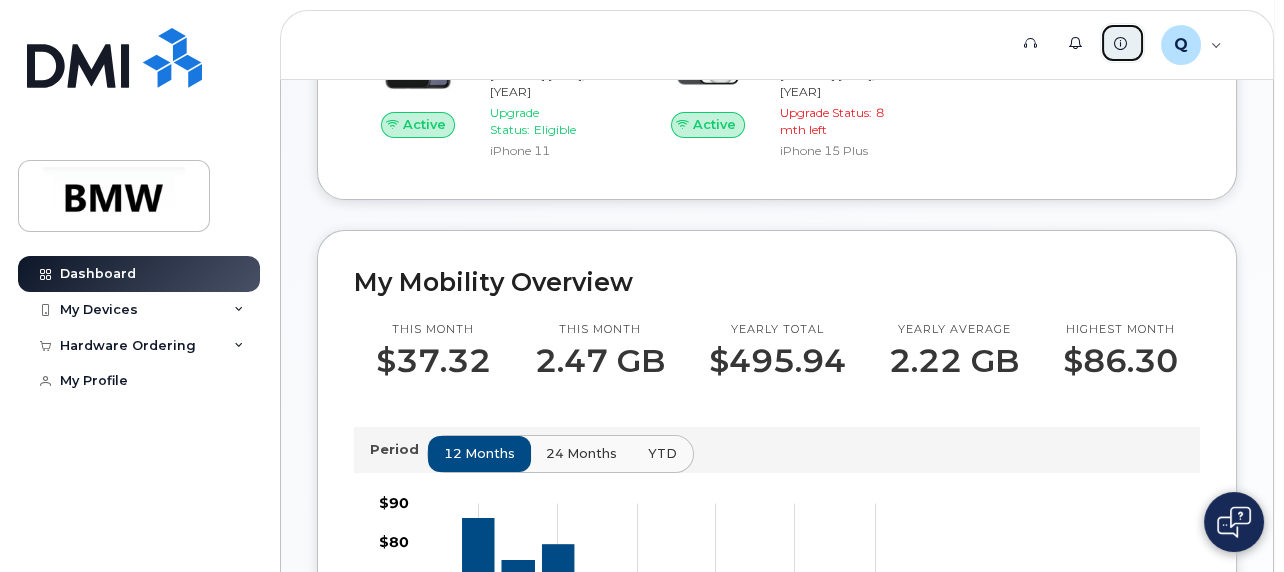 click 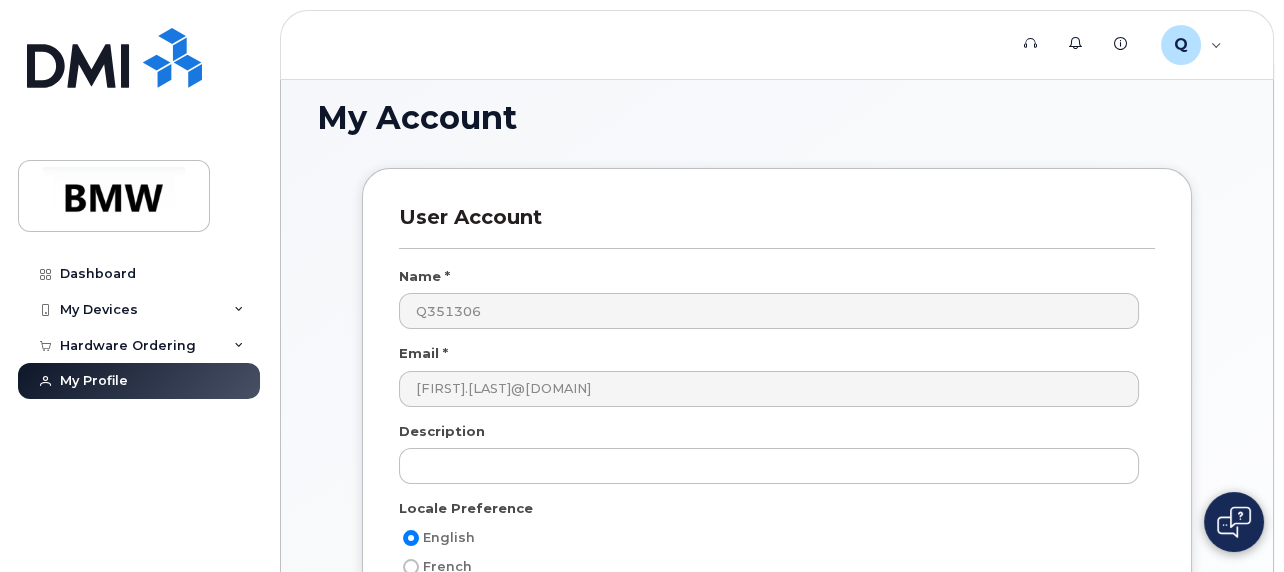 scroll, scrollTop: 0, scrollLeft: 0, axis: both 